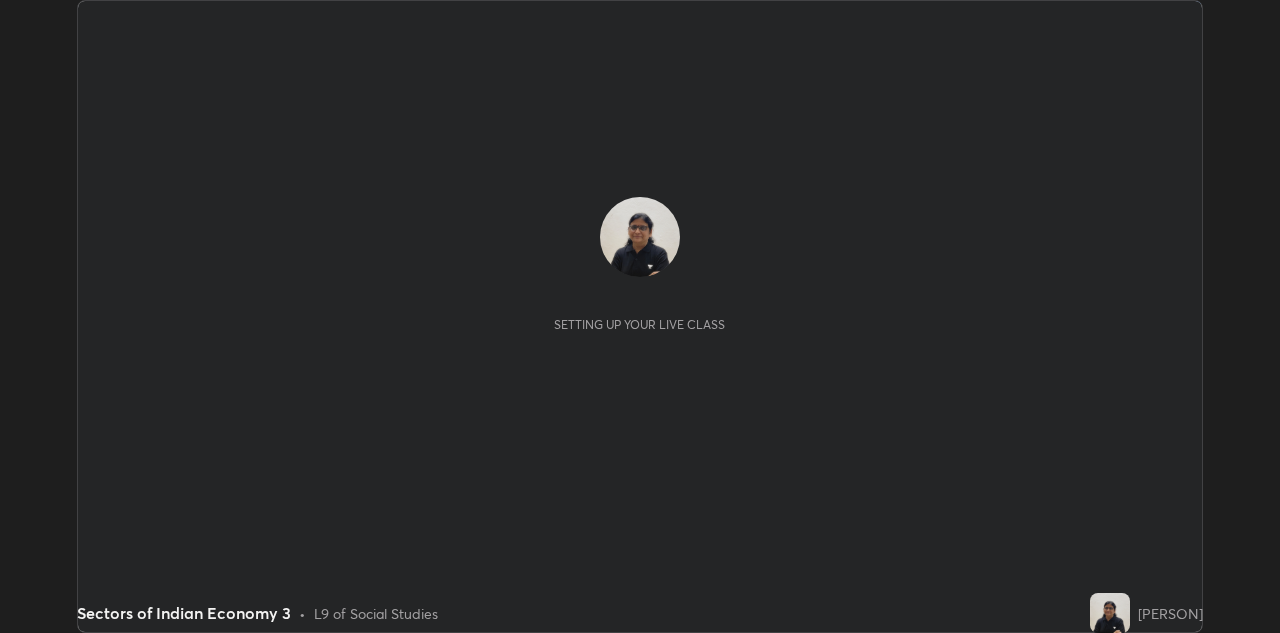 scroll, scrollTop: 0, scrollLeft: 0, axis: both 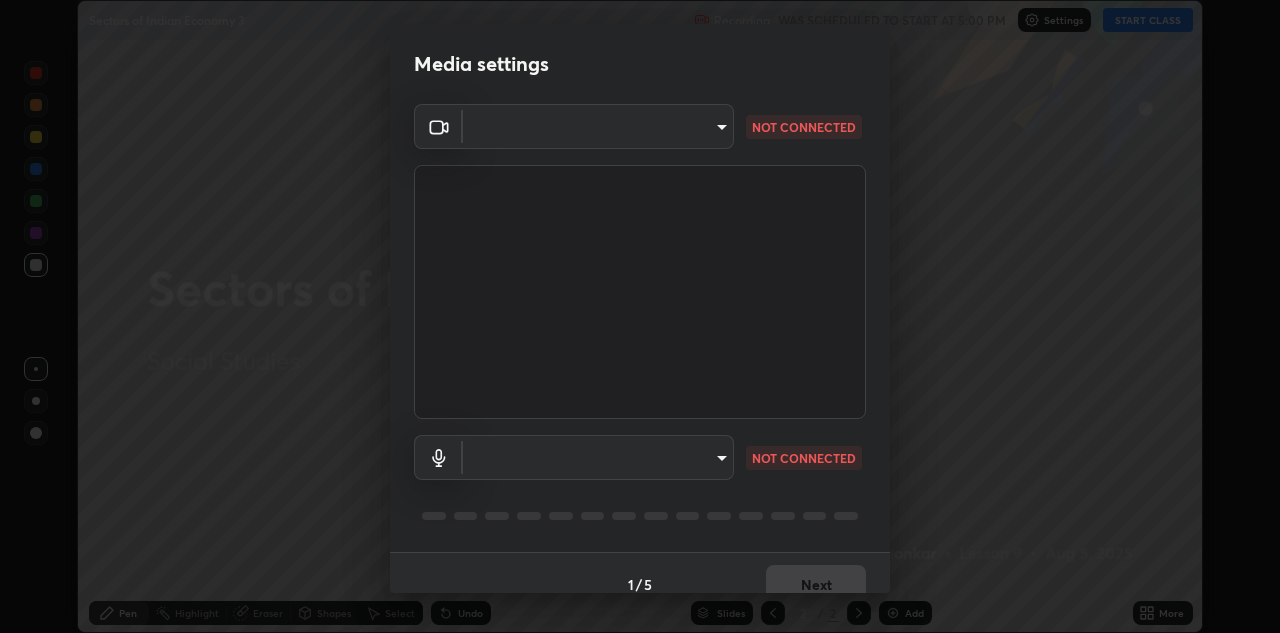 type on "c32f2d133d2fe4ebed6028c3ab396e6b2dbe6072f46fd66d39e62de35b14fd4d" 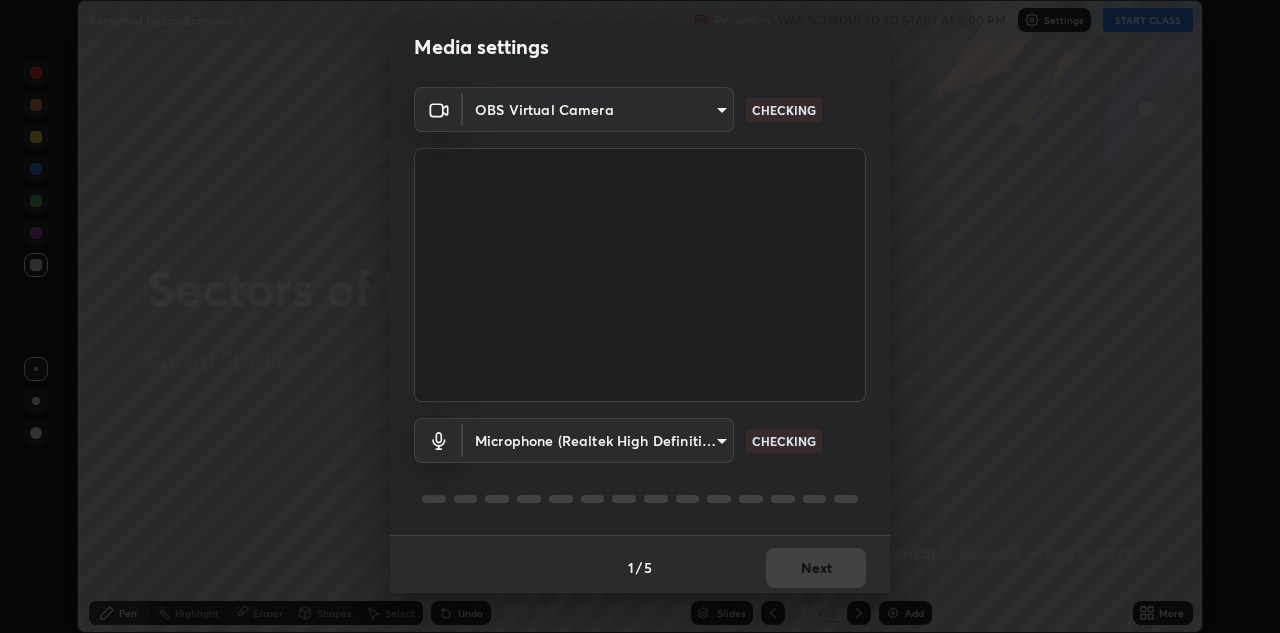scroll, scrollTop: 23, scrollLeft: 0, axis: vertical 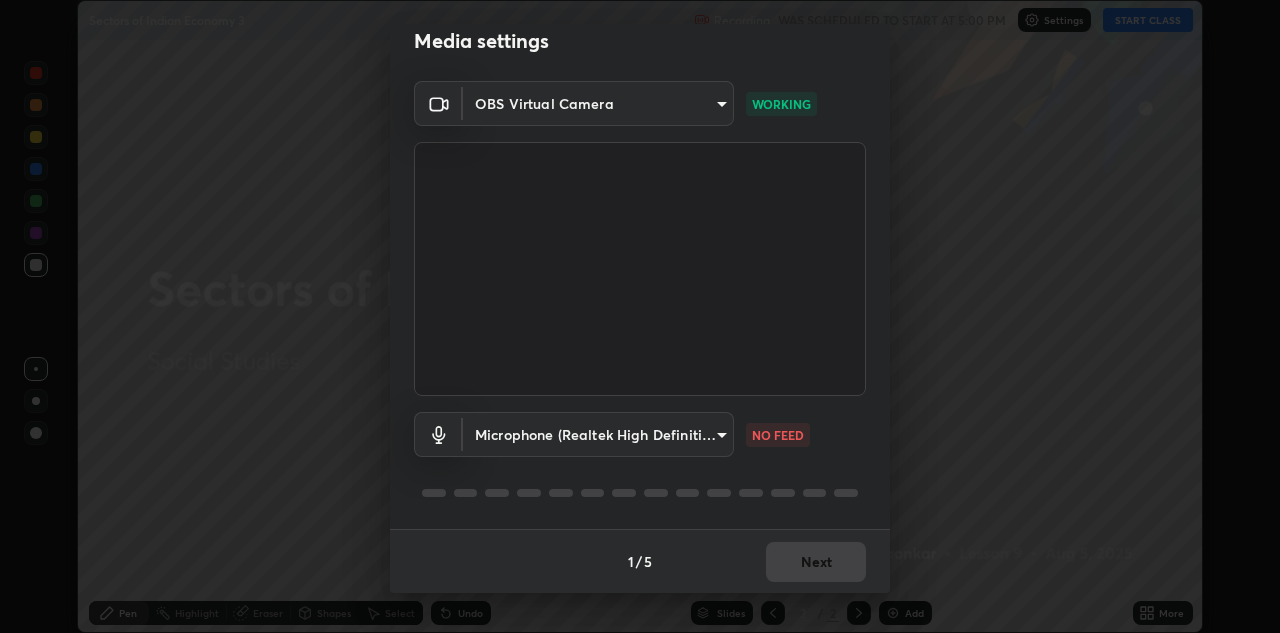 click on "Erase all Sectors of Indian Economy 3 Recording WAS SCHEDULED TO START AT  5:00 PM Settings START CLASS Setting up your live class Sectors of Indian Economy 3 • L9 of Social Studies [PERSON] Pen Highlight Eraser Shapes Select Undo Slides 2 / 2 Add More No doubts shared Encourage your learners to ask a doubt for better clarity Report an issue Reason for reporting Buffering Chat not working Audio - Video sync issue Educator video quality low ​ Attach an image Report Media settings OBS Virtual Camera [HASH] WORKING Microphone (Realtek High Definition Audio) [HASH] NO FEED 1 / 5 Next" at bounding box center [640, 316] 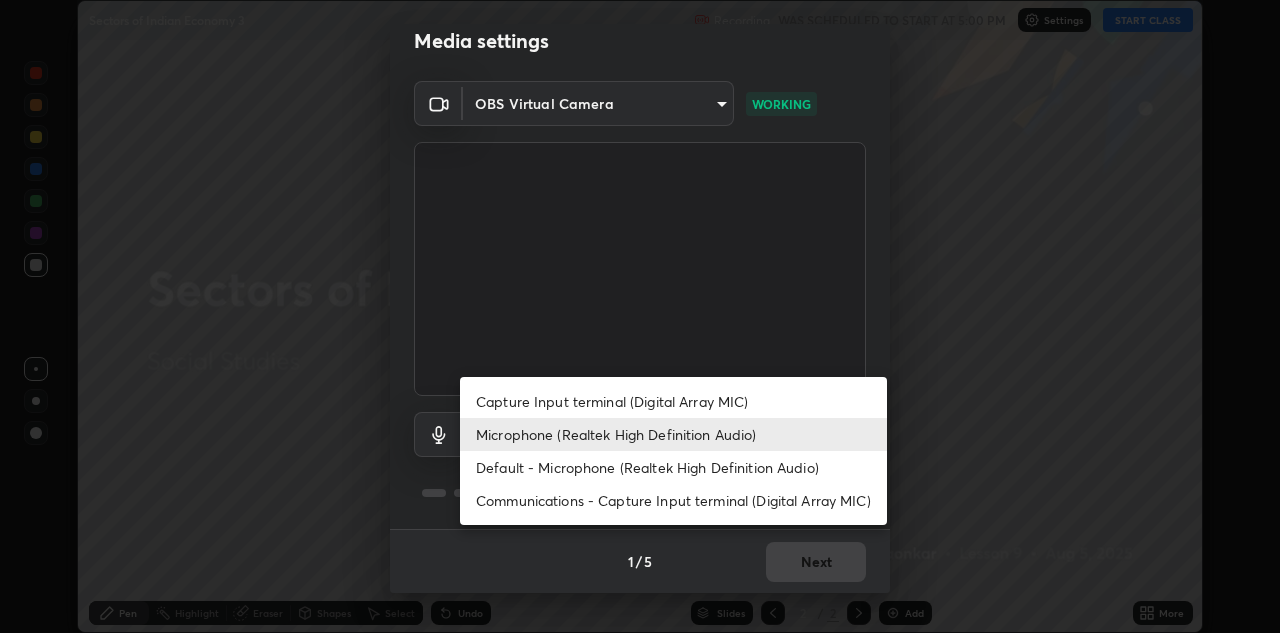 click on "Capture Input terminal (Digital Array MIC)" at bounding box center [673, 401] 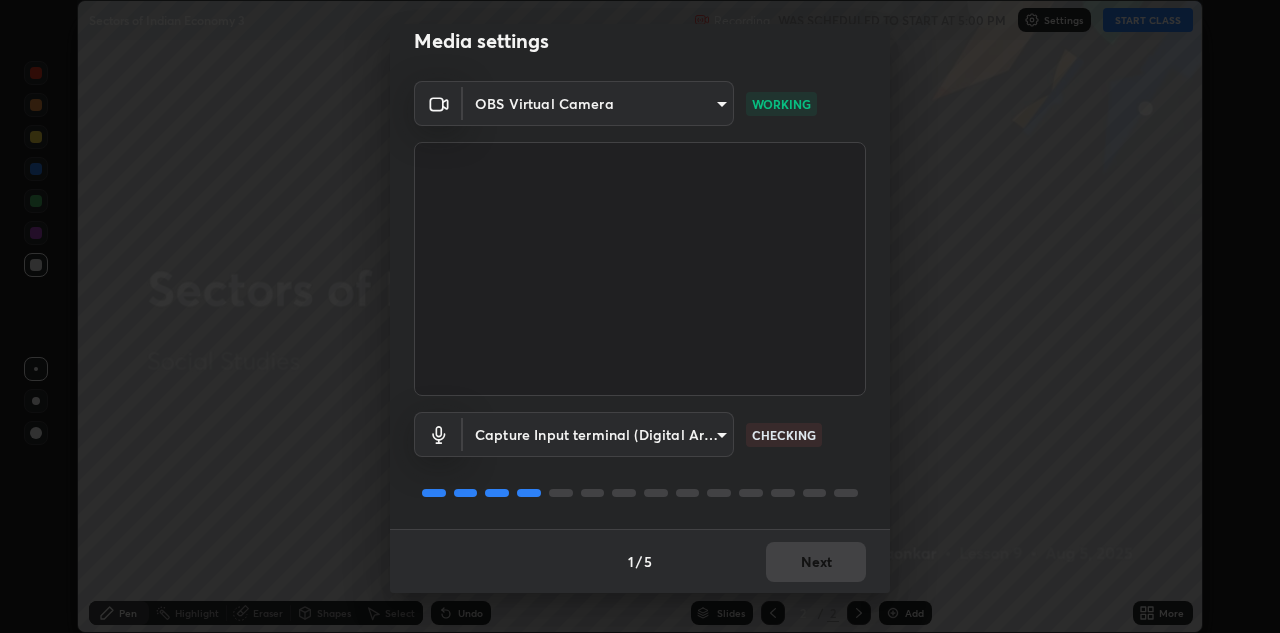 click on "Erase all Sectors of Indian Economy 3 Recording WAS SCHEDULED TO START AT  5:00 PM Settings START CLASS Setting up your live class Sectors of Indian Economy 3 • L9 of Social Studies [PERSON] Pen Highlight Eraser Shapes Select Undo Slides 2 / 2 Add More No doubts shared Encourage your learners to ask a doubt for better clarity Report an issue Reason for reporting Buffering Chat not working Audio - Video sync issue Educator video quality low ​ Attach an image Report Media settings OBS Virtual Camera [HASH] WORKING Capture Input terminal (Digital Array MIC) [HASH] CHECKING 1 / 5 Next" at bounding box center (640, 316) 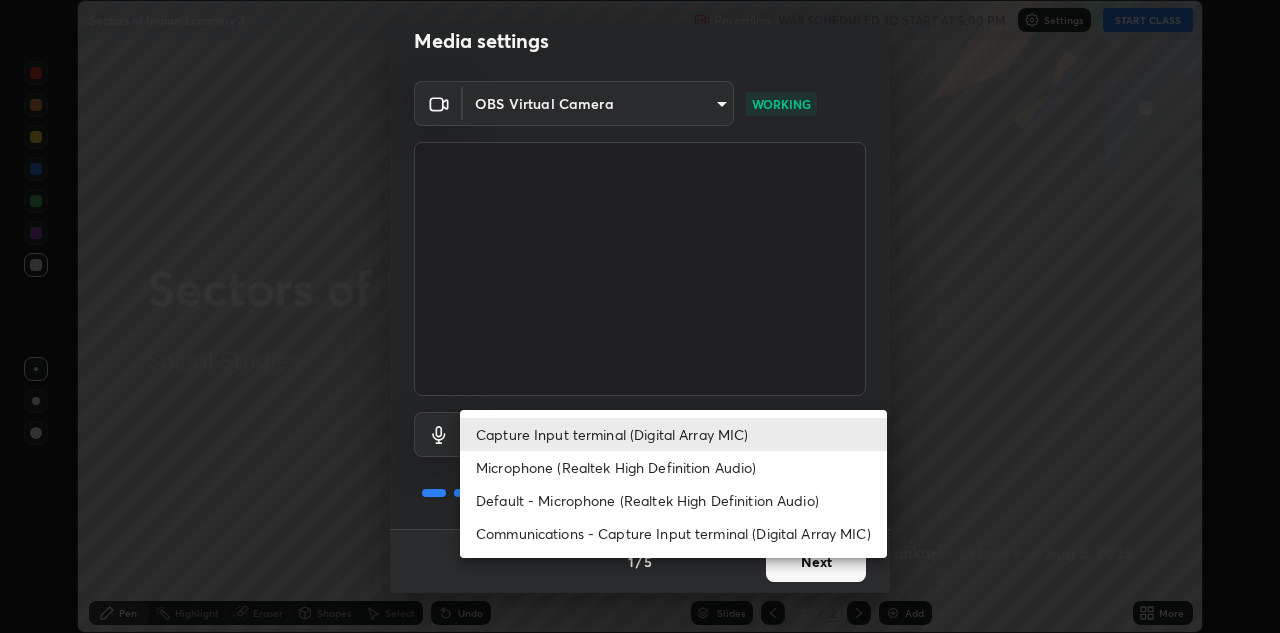 click on "Default - Microphone (Realtek High Definition Audio)" at bounding box center [673, 500] 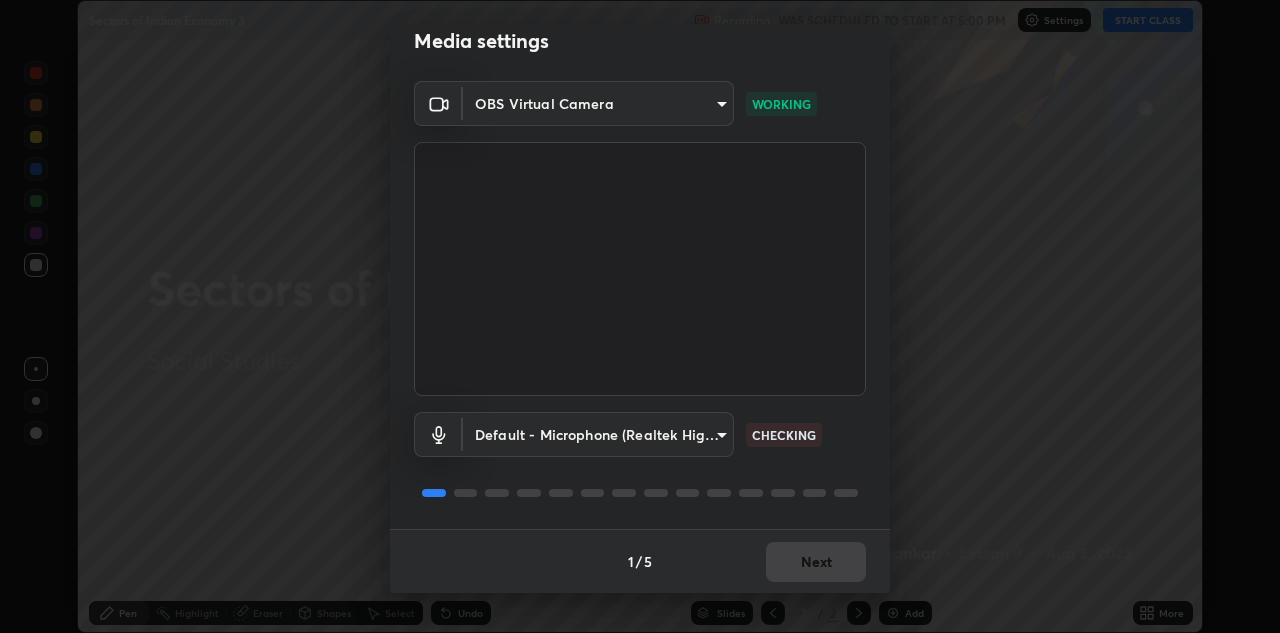 click on "Erase all Sectors of Indian Economy 3 Recording WAS SCHEDULED TO START AT  5:00 PM Settings START CLASS Setting up your live class Sectors of Indian Economy 3 • L9 of Social Studies [PERSON] Pen Highlight Eraser Shapes Select Undo Slides 2 / 2 Add More No doubts shared Encourage your learners to ask a doubt for better clarity Report an issue Reason for reporting Buffering Chat not working Audio - Video sync issue Educator video quality low ​ Attach an image Report Media settings OBS Virtual Camera [HASH] WORKING Default - Microphone (Realtek High Definition Audio) default CHECKING 1 / 5 Next" at bounding box center [640, 316] 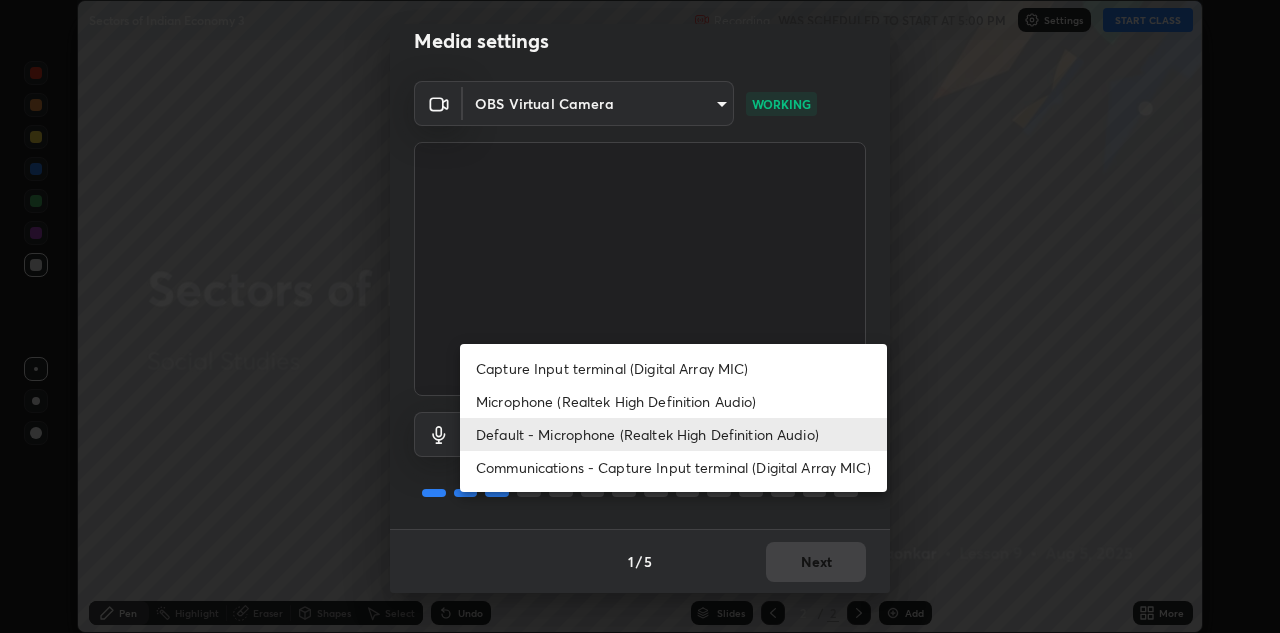 click on "Capture Input terminal (Digital Array MIC)" at bounding box center (673, 368) 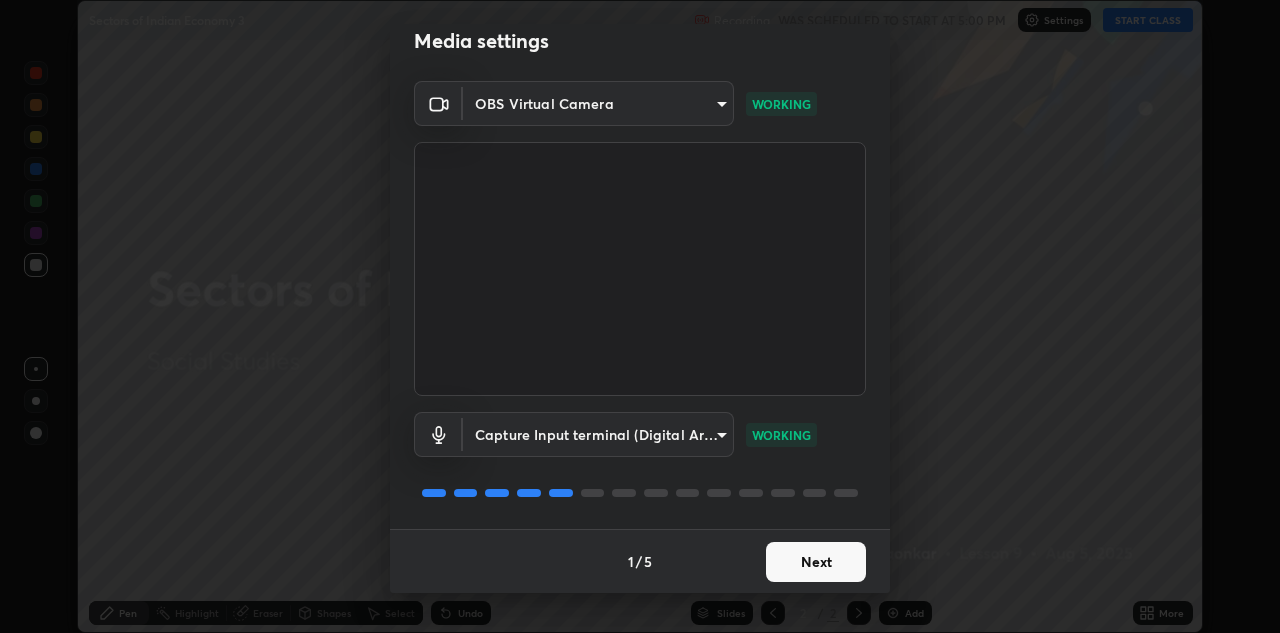 click on "Next" at bounding box center [816, 562] 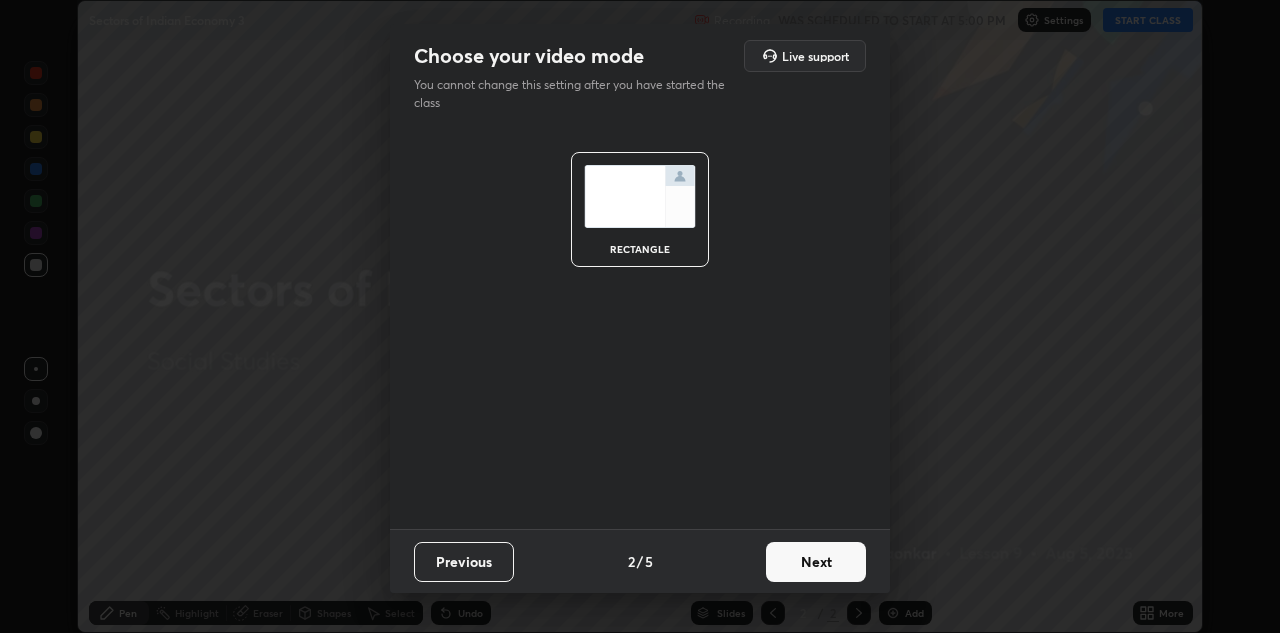 scroll, scrollTop: 0, scrollLeft: 0, axis: both 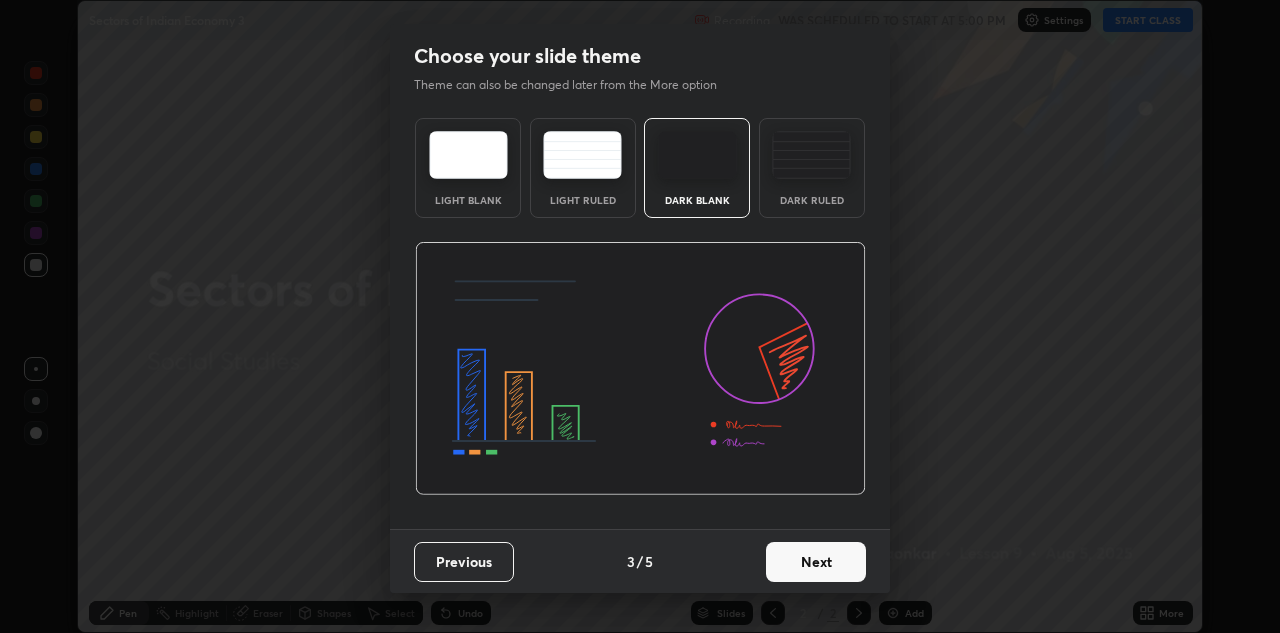 click on "Next" at bounding box center [816, 562] 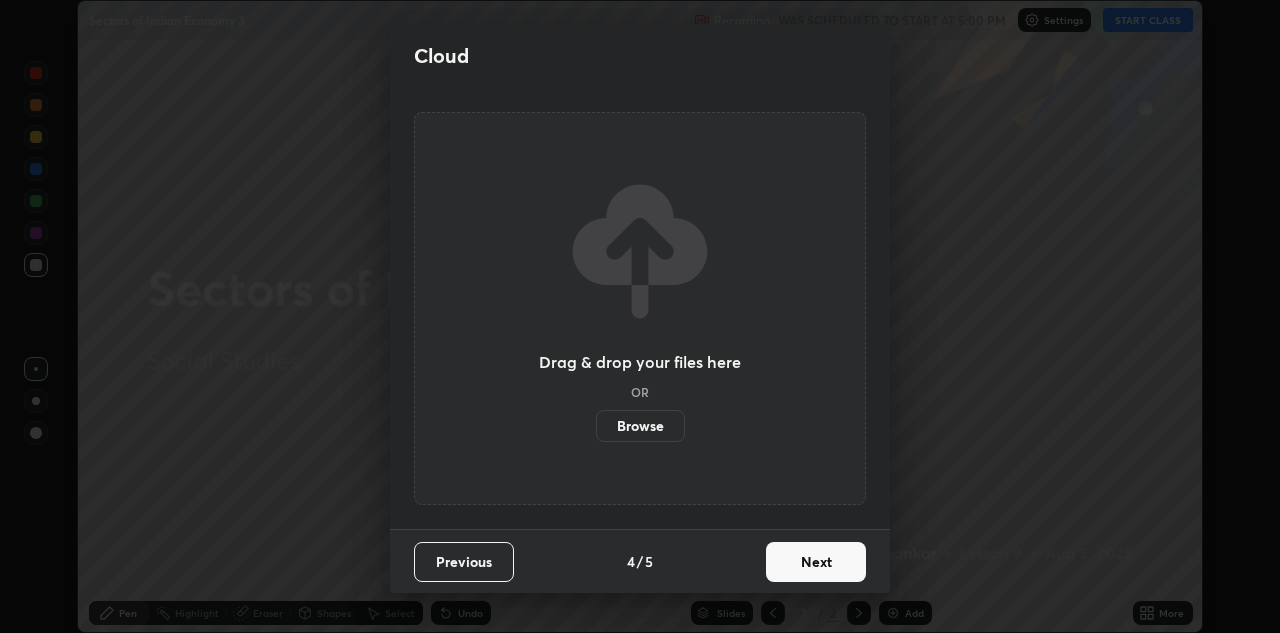 click on "Next" at bounding box center [816, 562] 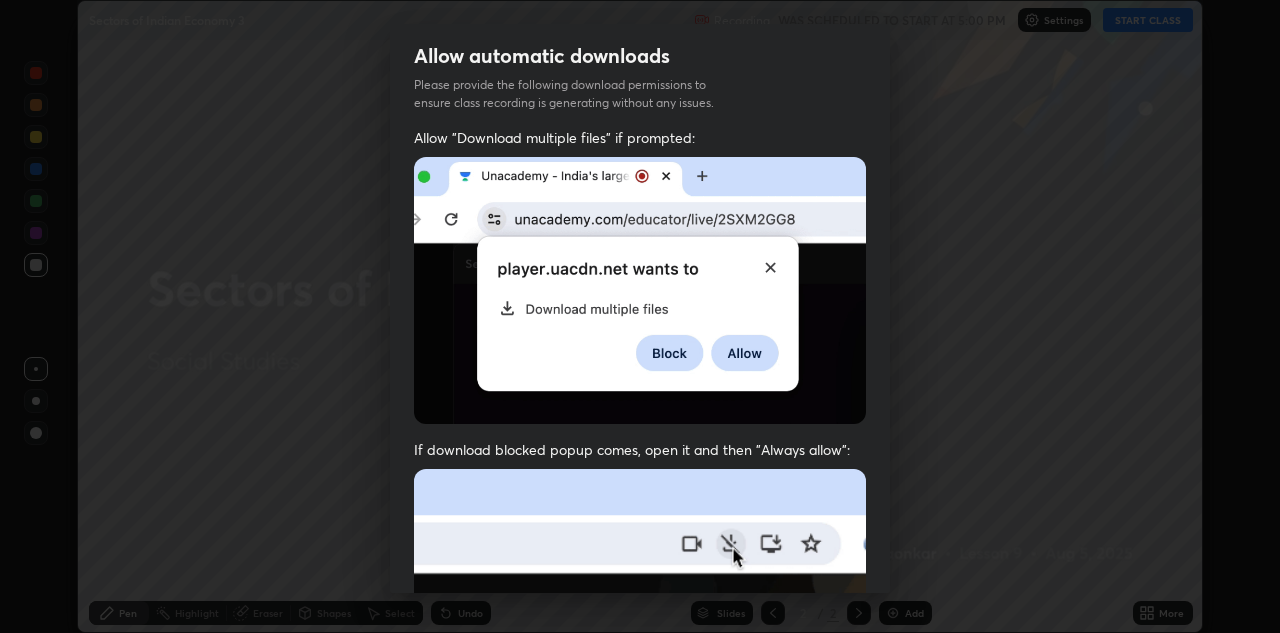 click on "Allow automatic downloads Please provide the following download permissions to ensure class recording is generating without any issues. Allow "Download multiple files" if prompted: If download blocked popup comes, open it and then "Always allow": I agree that if I don't provide required permissions, class recording will not be generated Previous 5 / 5 Done" at bounding box center [640, 316] 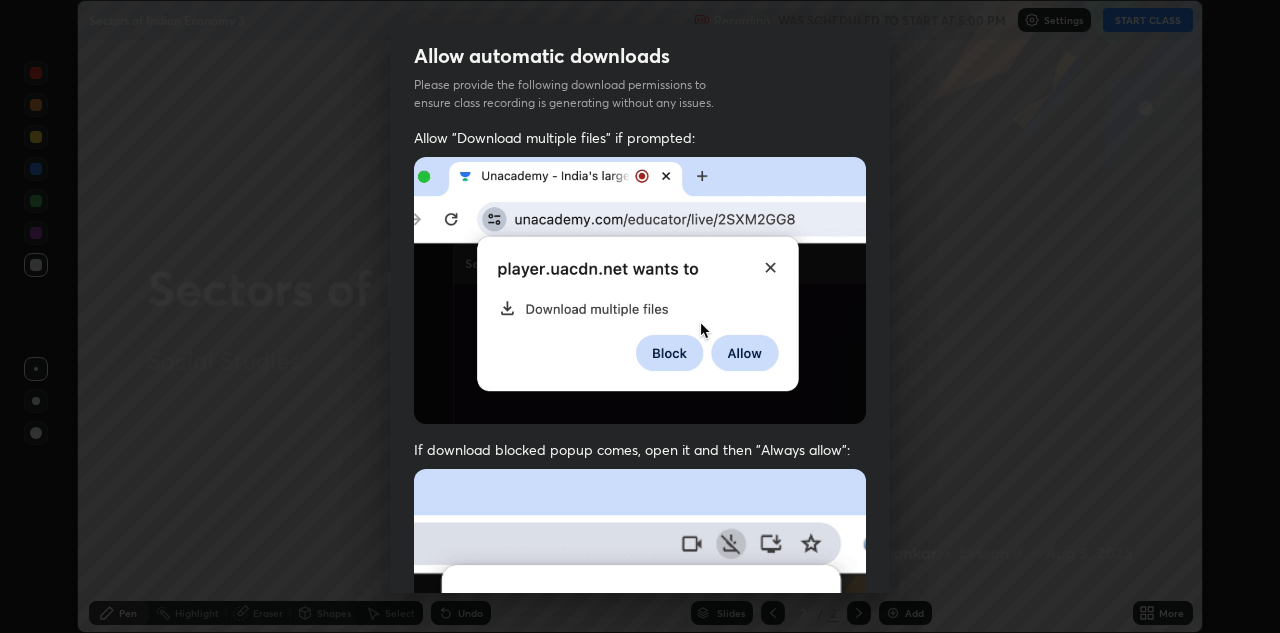 click on "Allow automatic downloads Please provide the following download permissions to ensure class recording is generating without any issues. Allow "Download multiple files" if prompted: If download blocked popup comes, open it and then "Always allow": I agree that if I don't provide required permissions, class recording will not be generated Previous 5 / 5 Done" at bounding box center (640, 316) 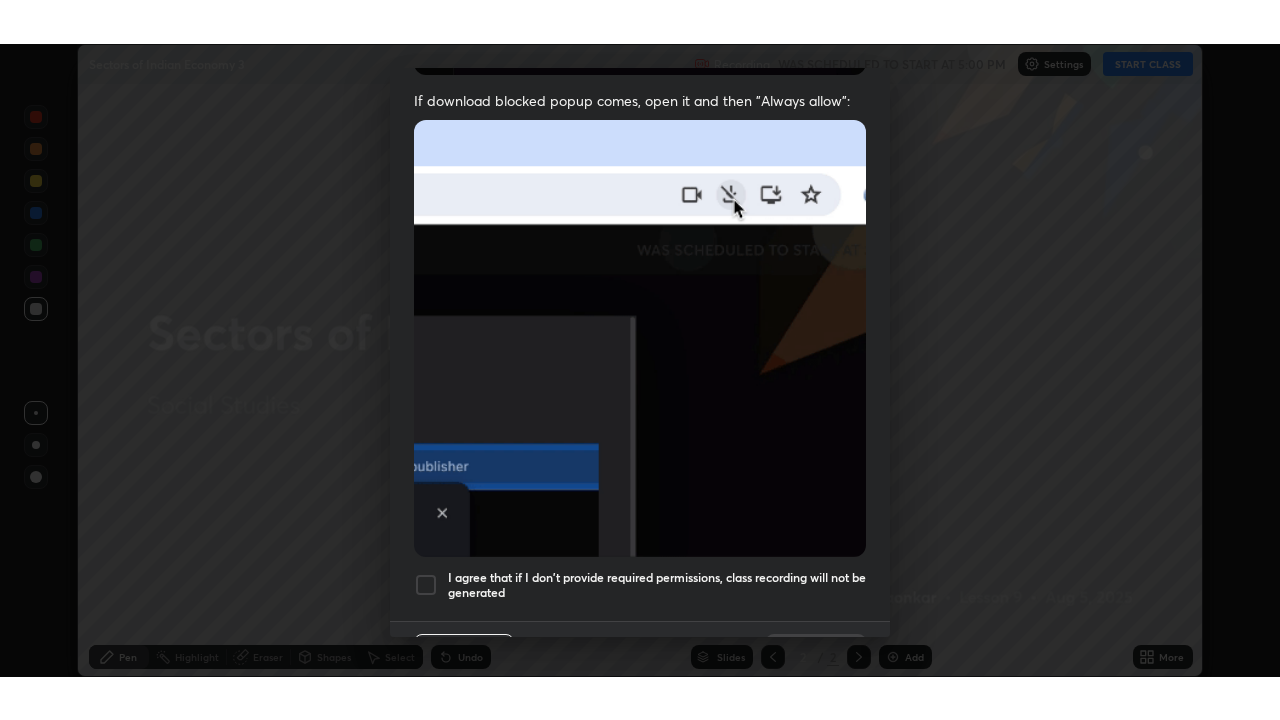 scroll, scrollTop: 431, scrollLeft: 0, axis: vertical 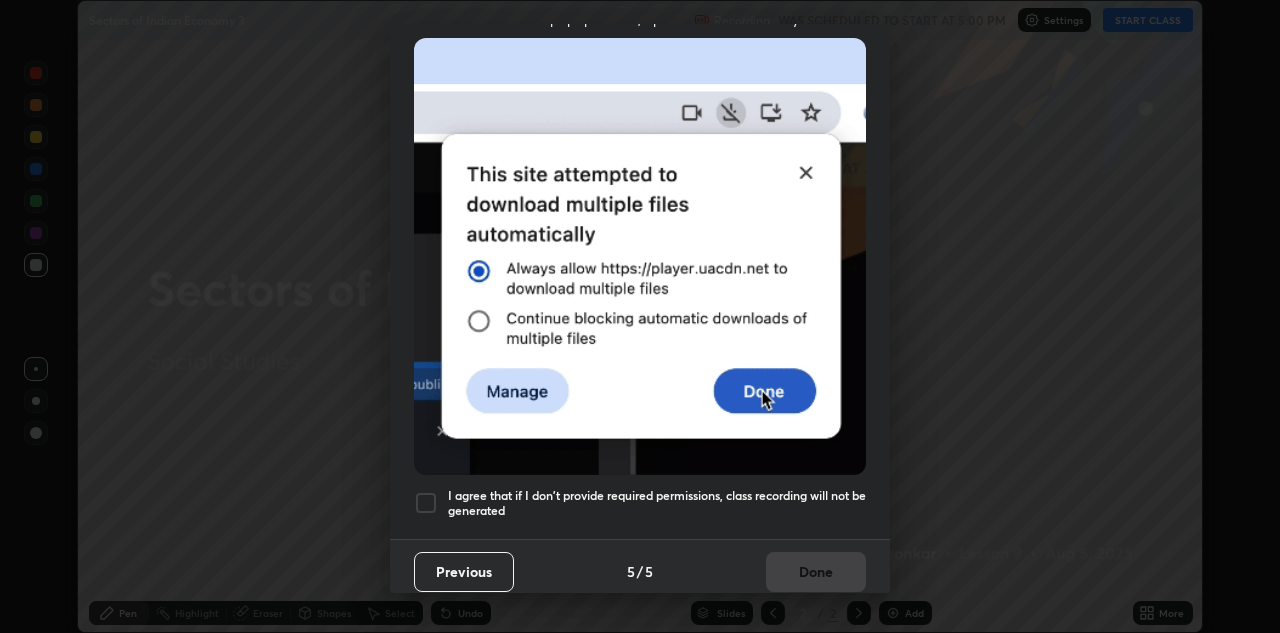 click on "I agree that if I don't provide required permissions, class recording will not be generated" at bounding box center [640, 503] 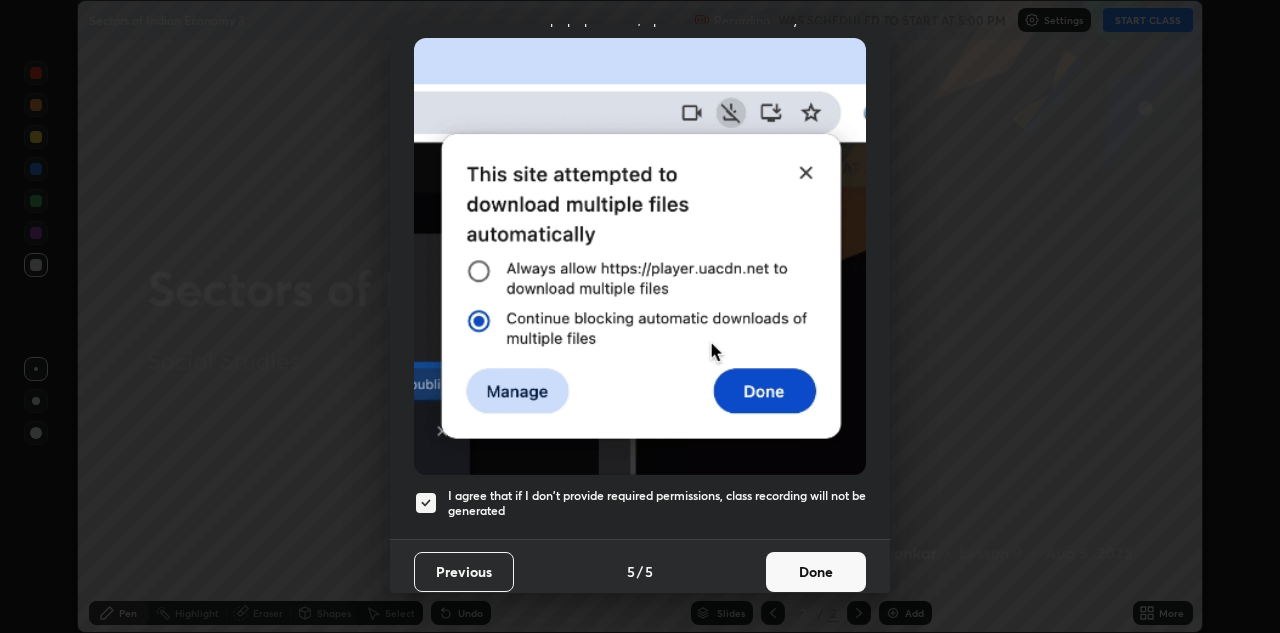 click on "Done" at bounding box center [816, 572] 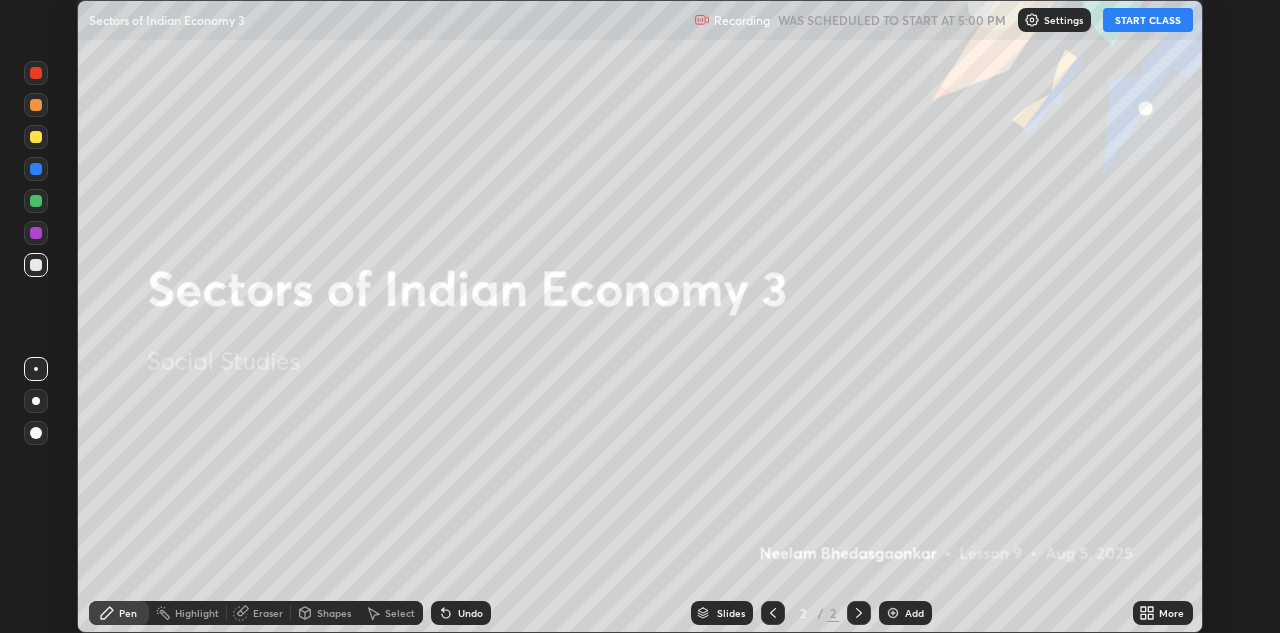 click 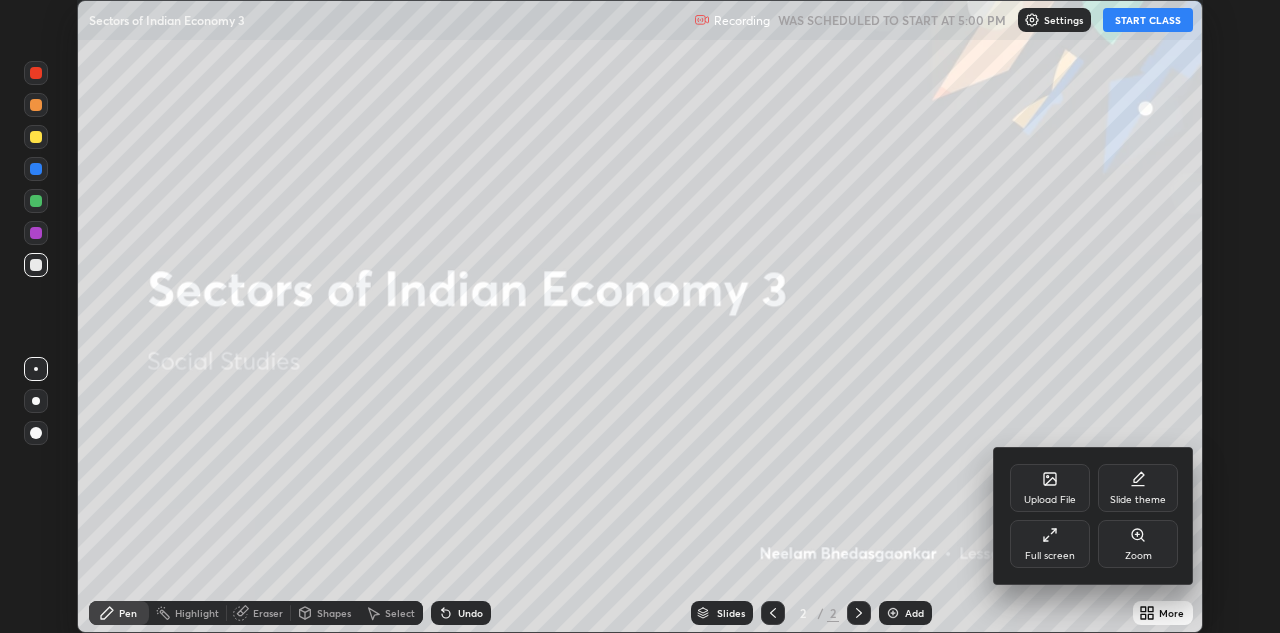click on "Upload File" at bounding box center (1050, 488) 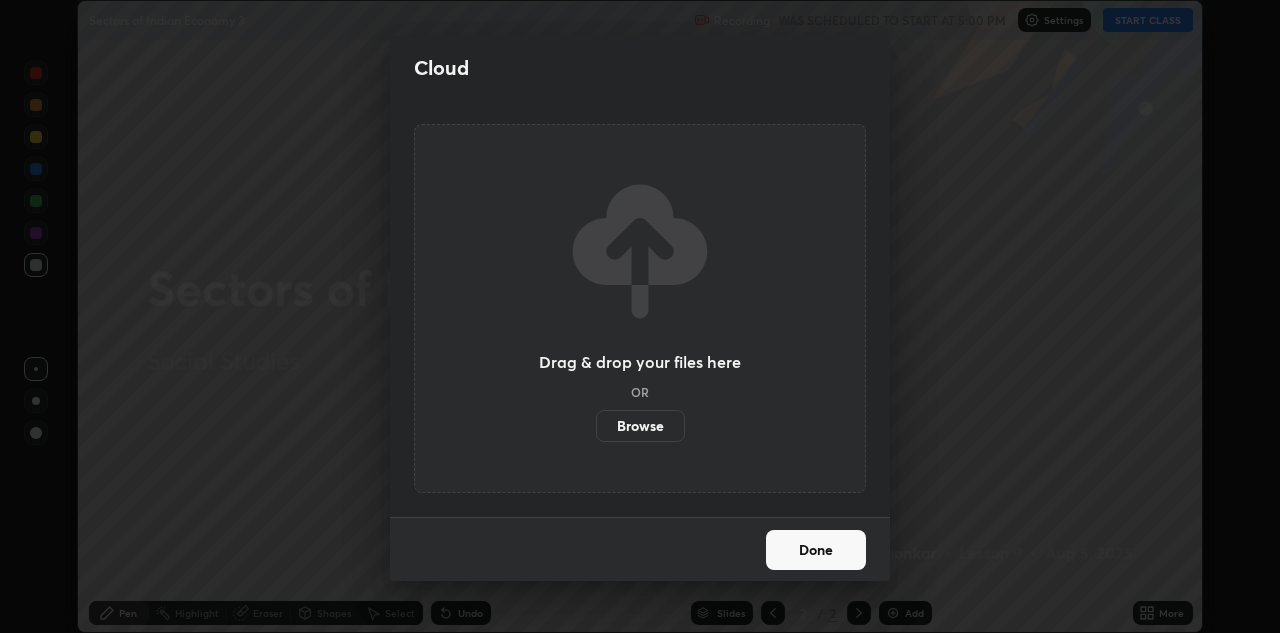 click on "Browse" at bounding box center [640, 426] 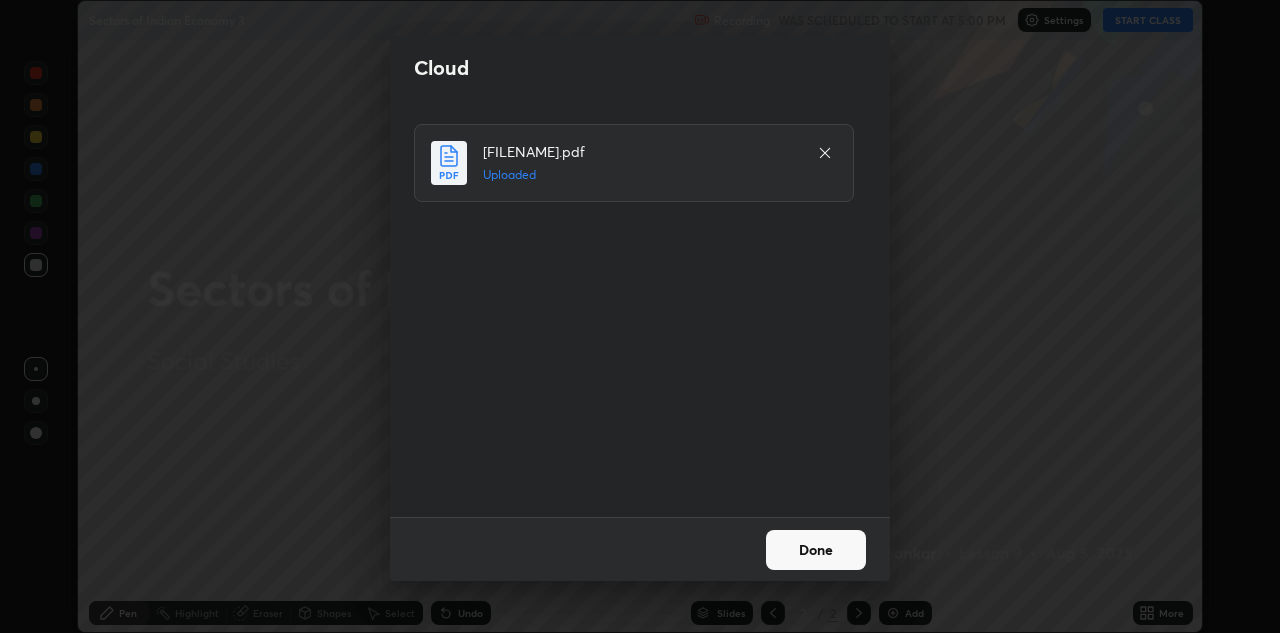 click on "Done" at bounding box center (816, 550) 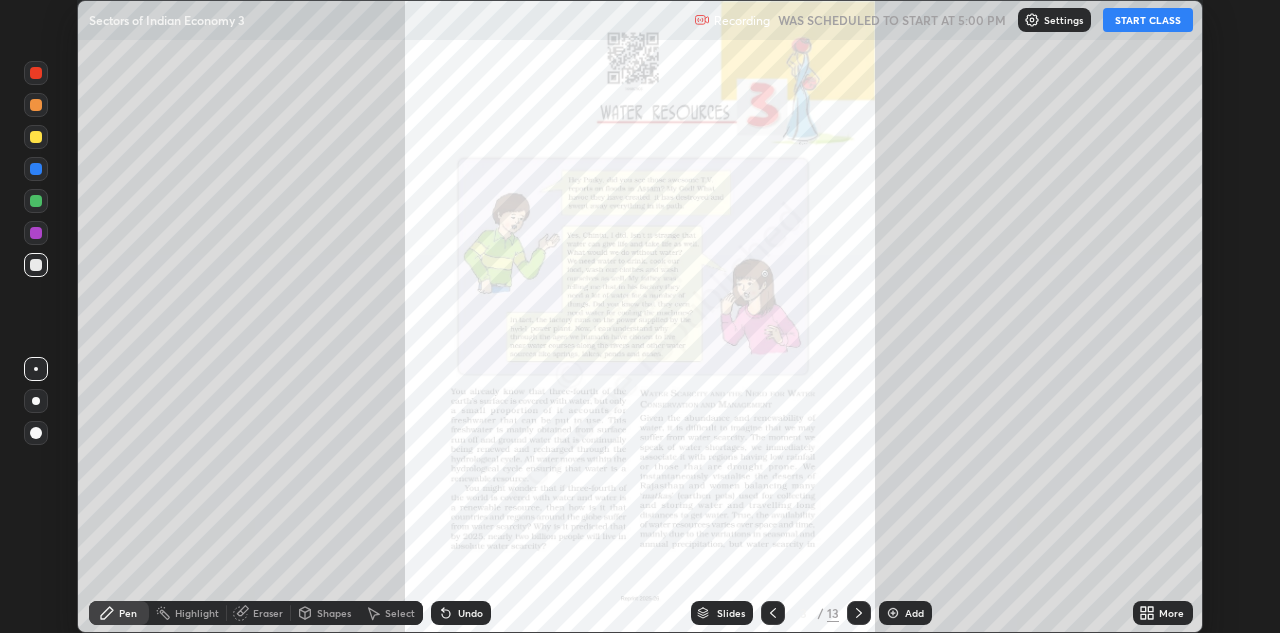 click on "More" at bounding box center (1171, 613) 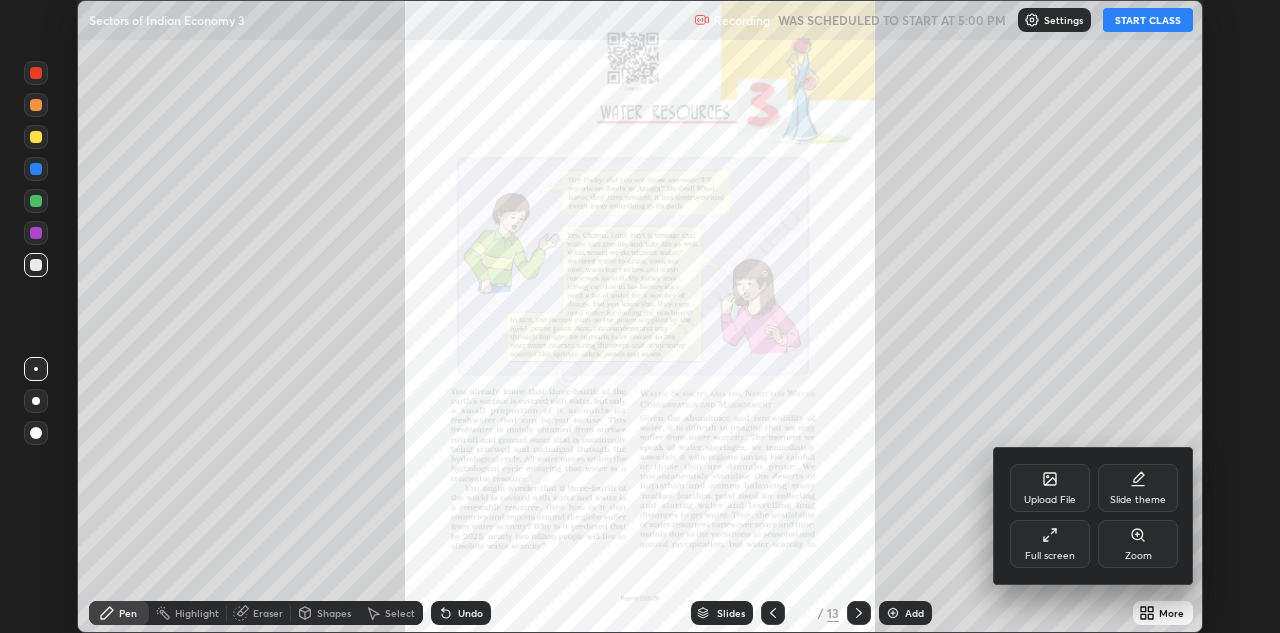 click on "Full screen" at bounding box center (1050, 544) 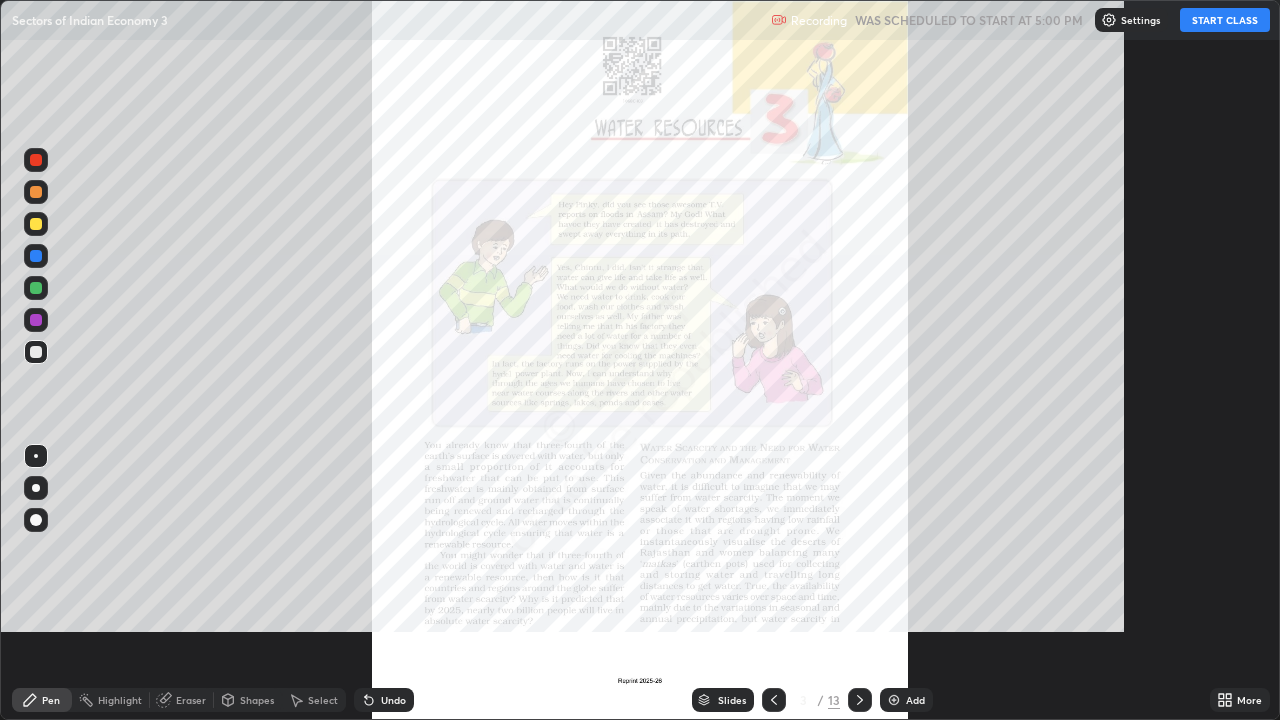 scroll, scrollTop: 99280, scrollLeft: 98720, axis: both 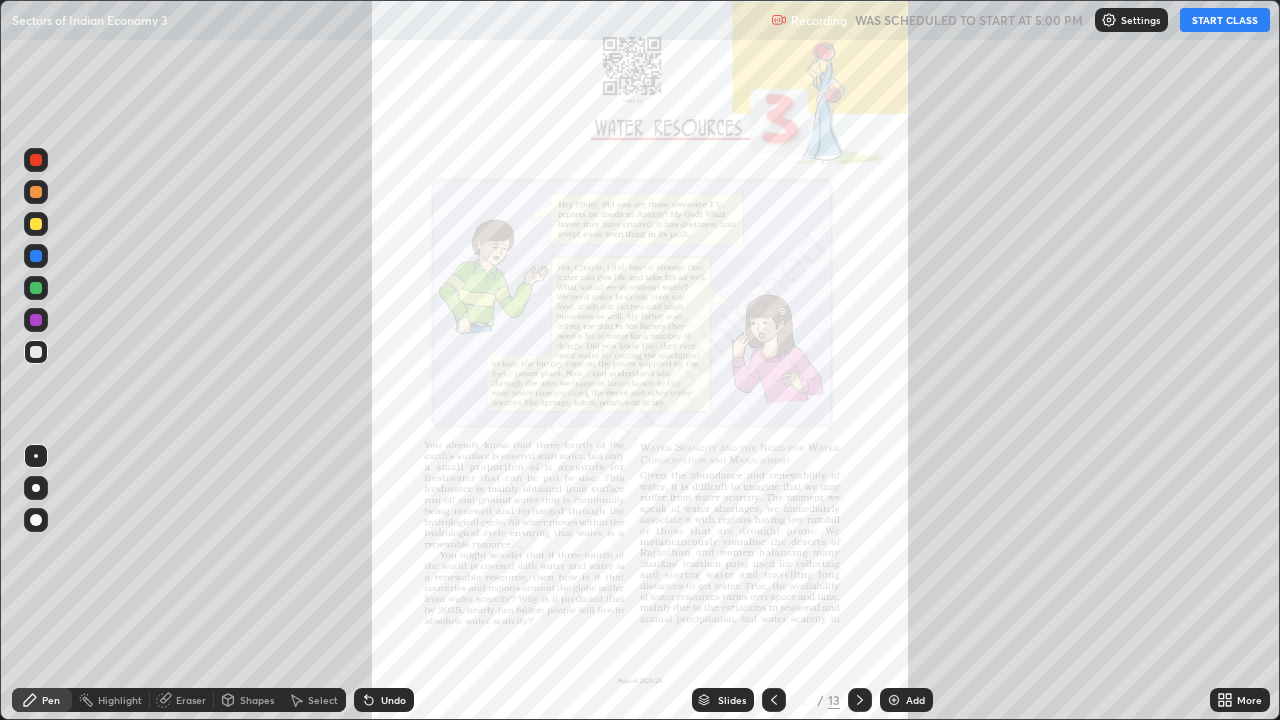 click on "More" at bounding box center [1249, 700] 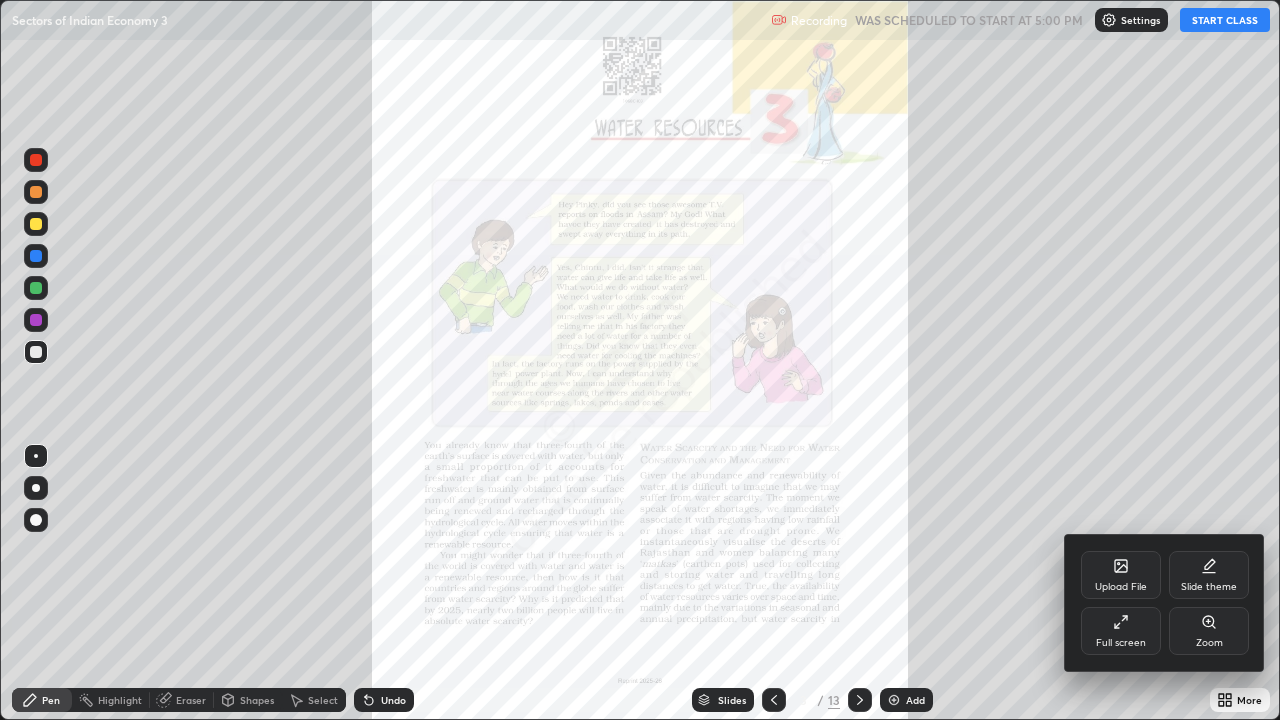 click on "Full screen" at bounding box center (1121, 643) 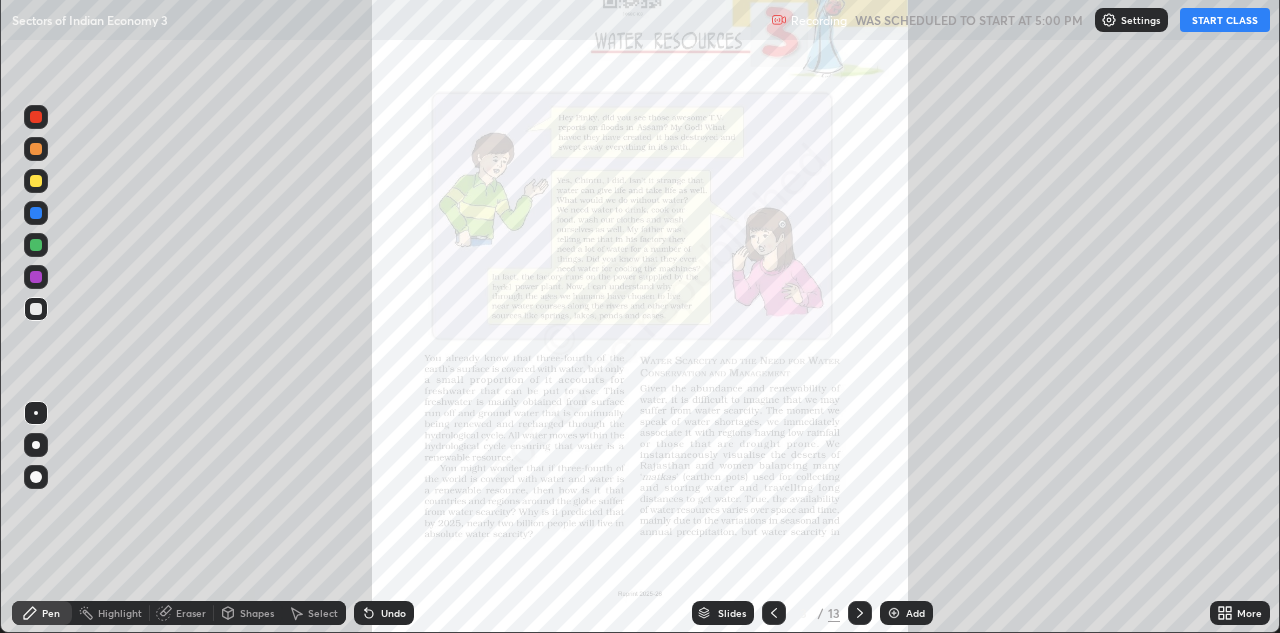 scroll, scrollTop: 633, scrollLeft: 1280, axis: both 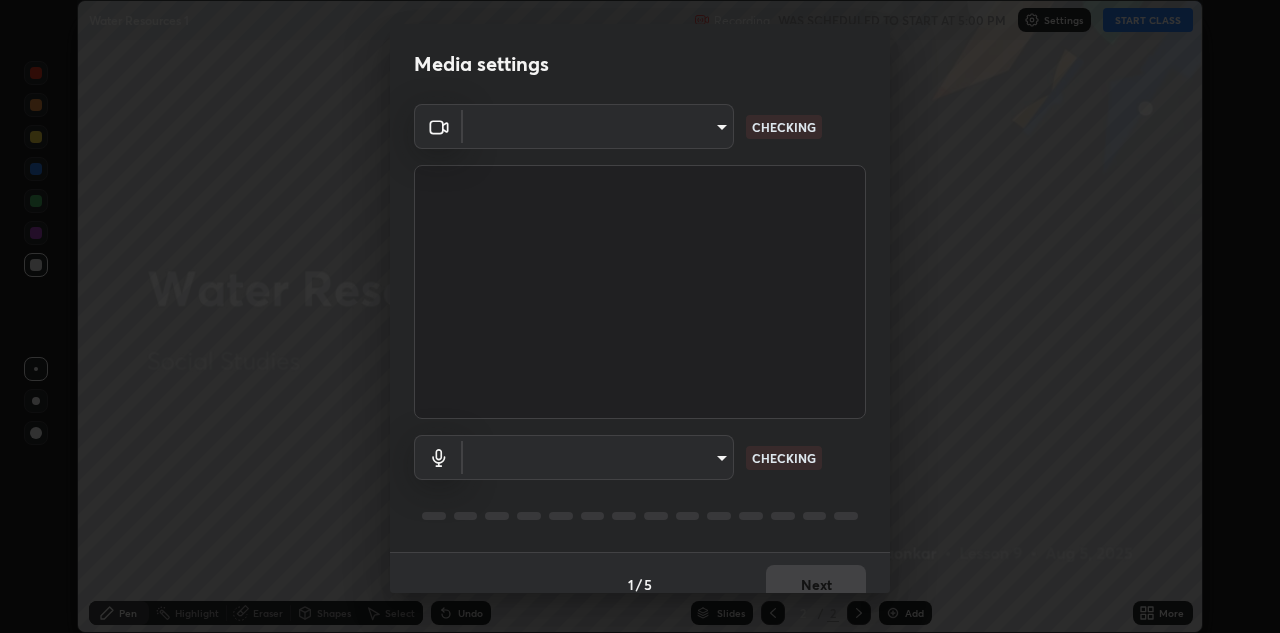 type on "c32f2d133d2fe4ebed6028c3ab396e6b2dbe6072f46fd66d39e62de35b14fd4d" 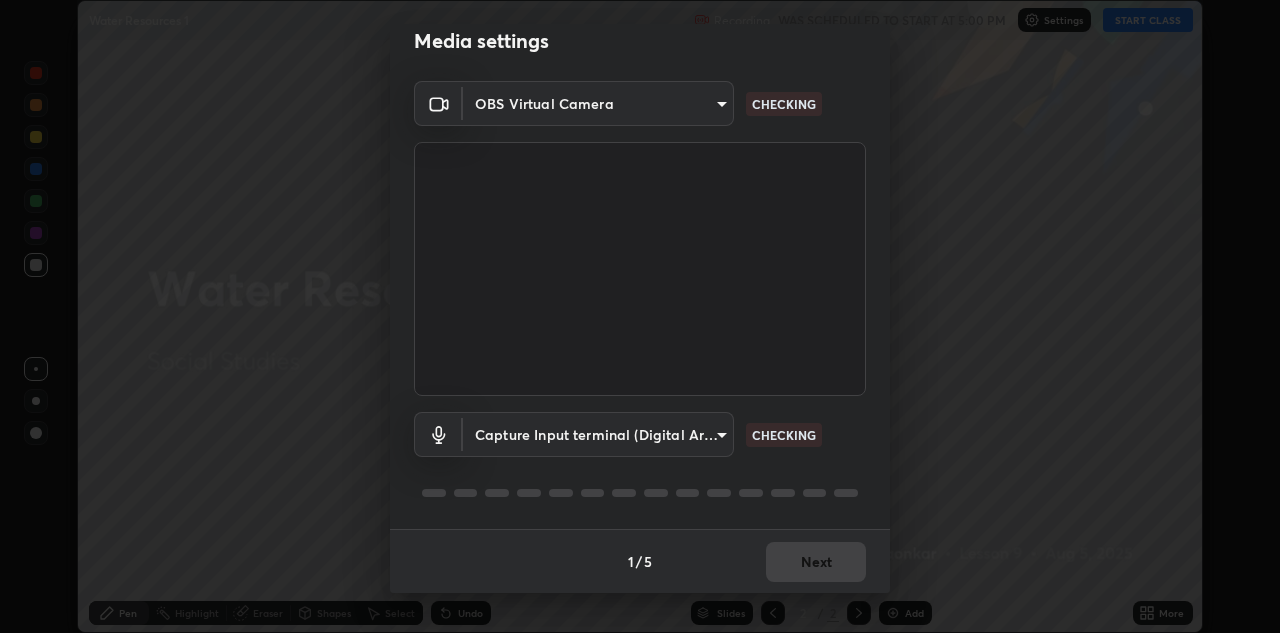 scroll, scrollTop: 20, scrollLeft: 0, axis: vertical 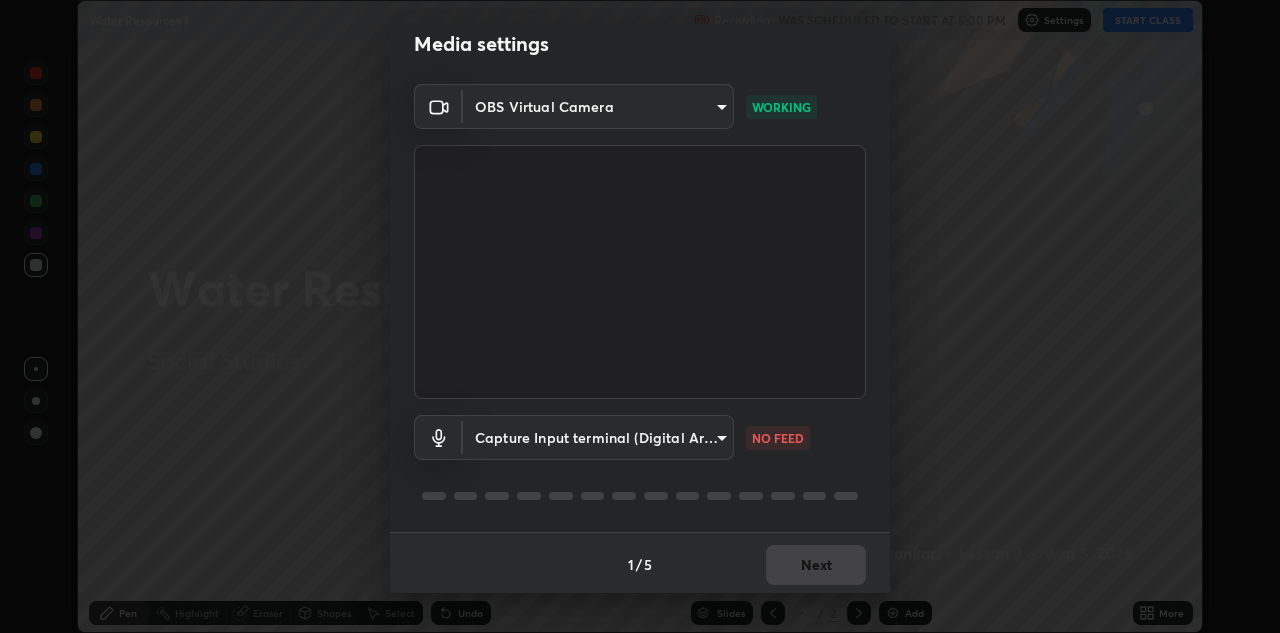 click on "Erase all Water Resources 1 Recording WAS SCHEDULED TO START AT  5:00 PM Settings START CLASS Setting up your live class Water Resources 1 • L9 of Social Studies [PERSON] Pen Highlight Eraser Shapes Select Undo Slides 2 / 2 Add More No doubts shared Encourage your learners to ask a doubt for better clarity Report an issue Reason for reporting Buffering Chat not working Audio - Video sync issue Educator video quality low ​ Attach an image Report Media settings OBS Virtual Camera [HASH] WORKING Capture Input terminal (Digital Array MIC) [HASH] NO FEED 1 / 5 Next" at bounding box center [640, 316] 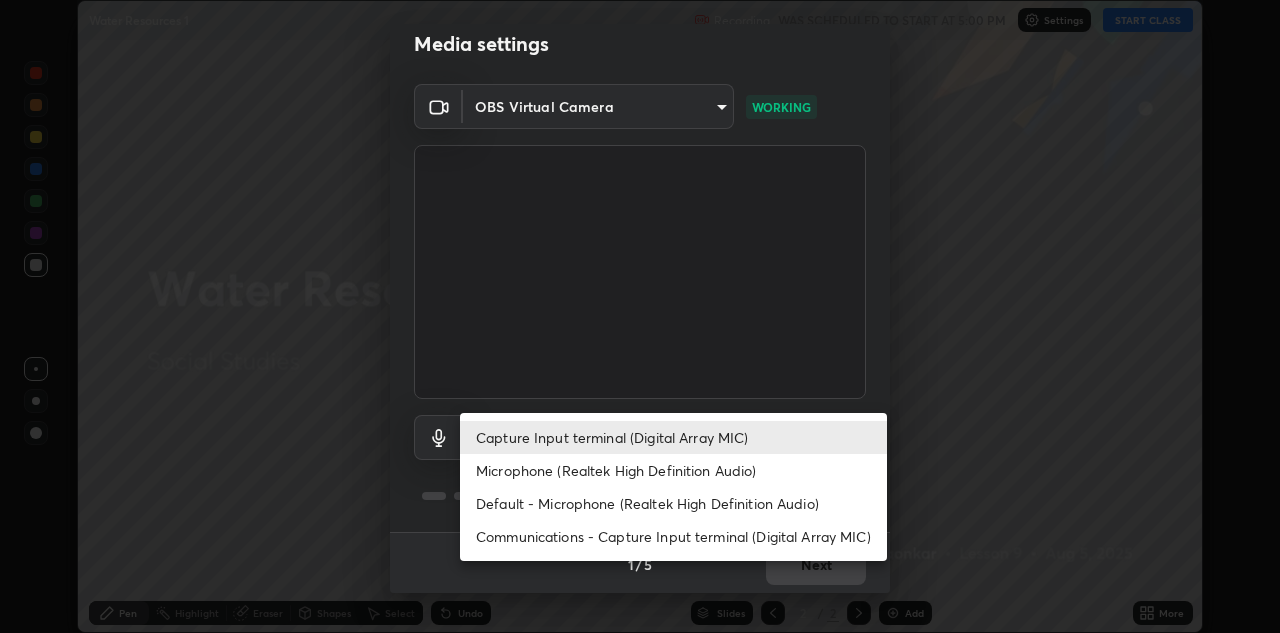 click on "Capture Input terminal (Digital Array MIC)" at bounding box center (673, 437) 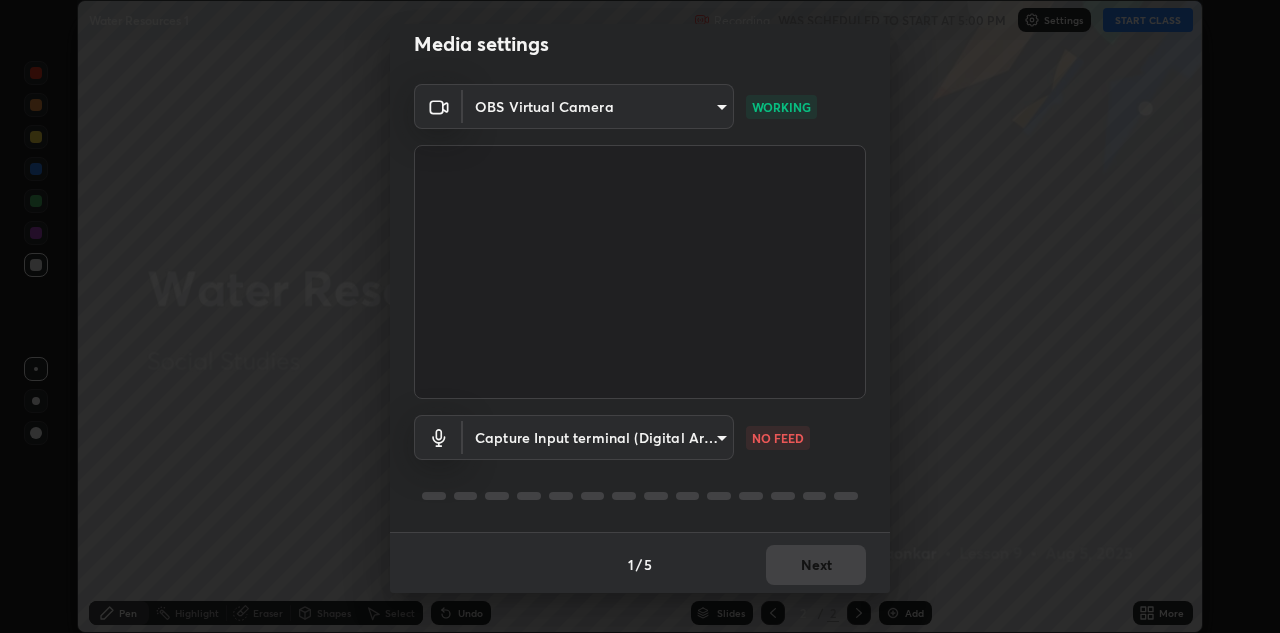 click on "Erase all Water Resources 1 Recording WAS SCHEDULED TO START AT  5:00 PM Settings START CLASS Setting up your live class Water Resources 1 • L9 of Social Studies [PERSON] Pen Highlight Eraser Shapes Select Undo Slides 2 / 2 Add More No doubts shared Encourage your learners to ask a doubt for better clarity Report an issue Reason for reporting Buffering Chat not working Audio - Video sync issue Educator video quality low ​ Attach an image Report Media settings OBS Virtual Camera [HASH] WORKING Capture Input terminal (Digital Array MIC) [HASH] NO FEED 1 / 5 Next" at bounding box center (640, 316) 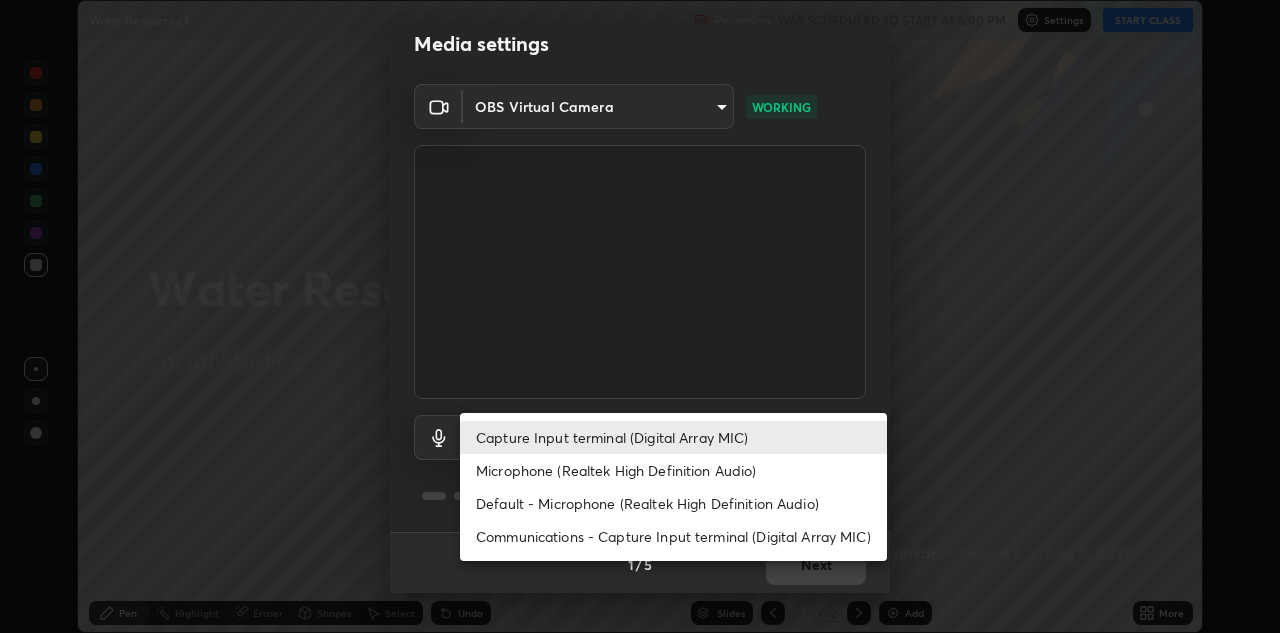click on "Microphone (Realtek High Definition Audio)" at bounding box center (673, 470) 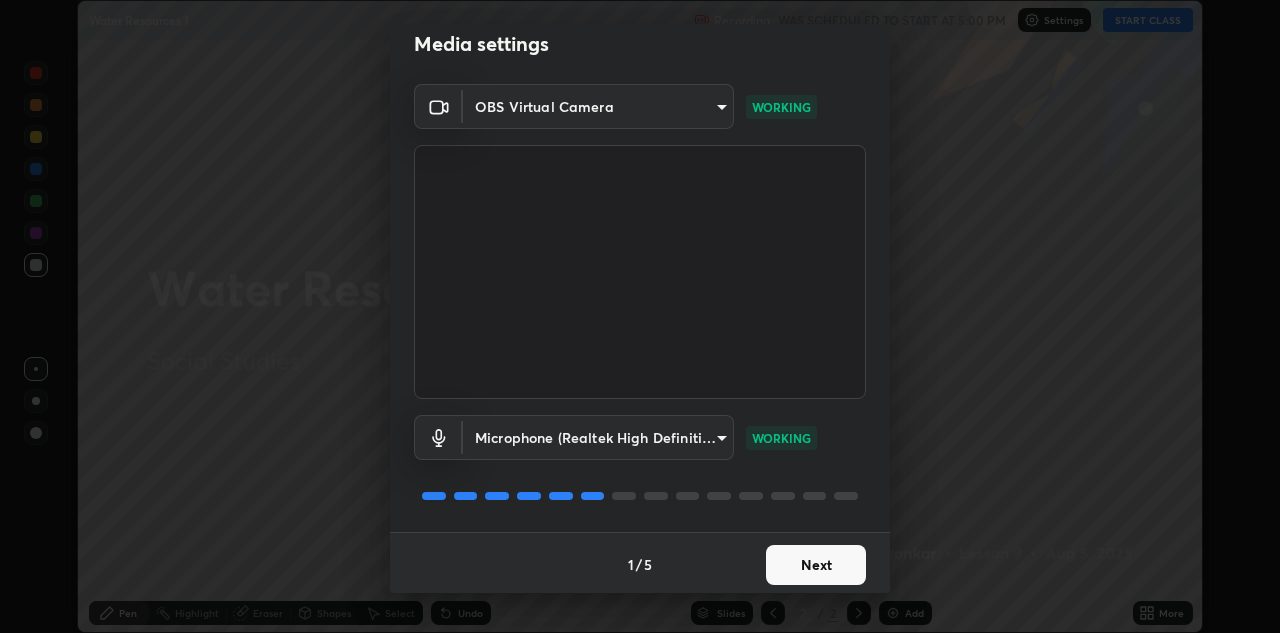 click on "Next" at bounding box center (816, 565) 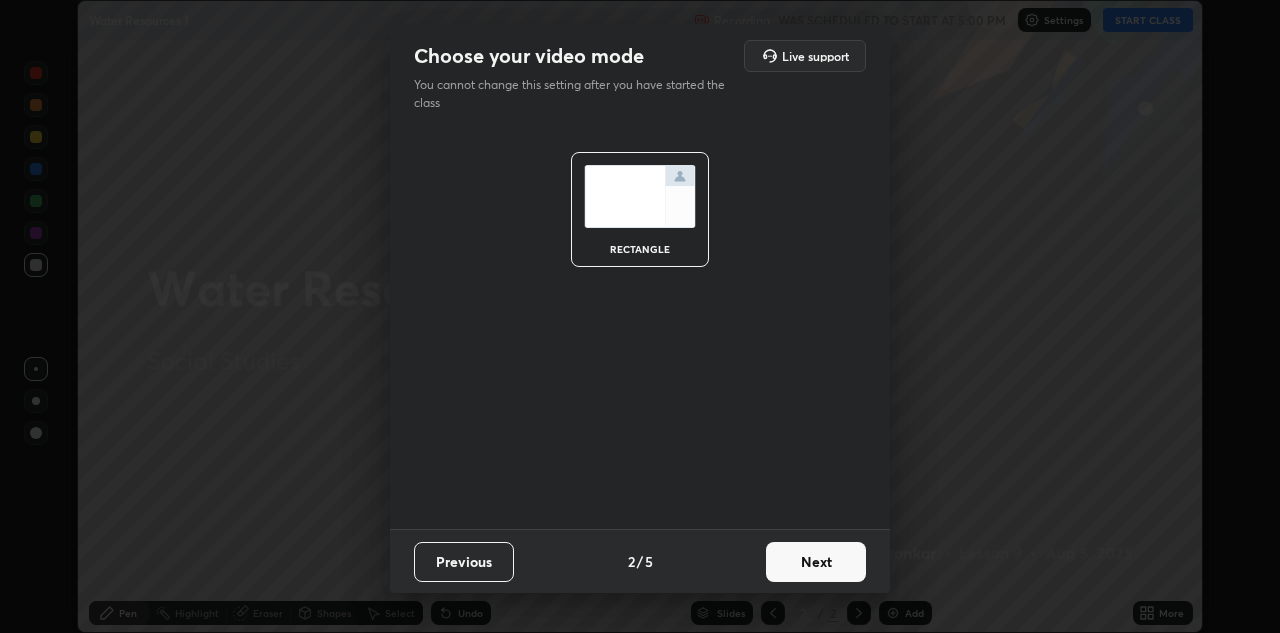 scroll, scrollTop: 0, scrollLeft: 0, axis: both 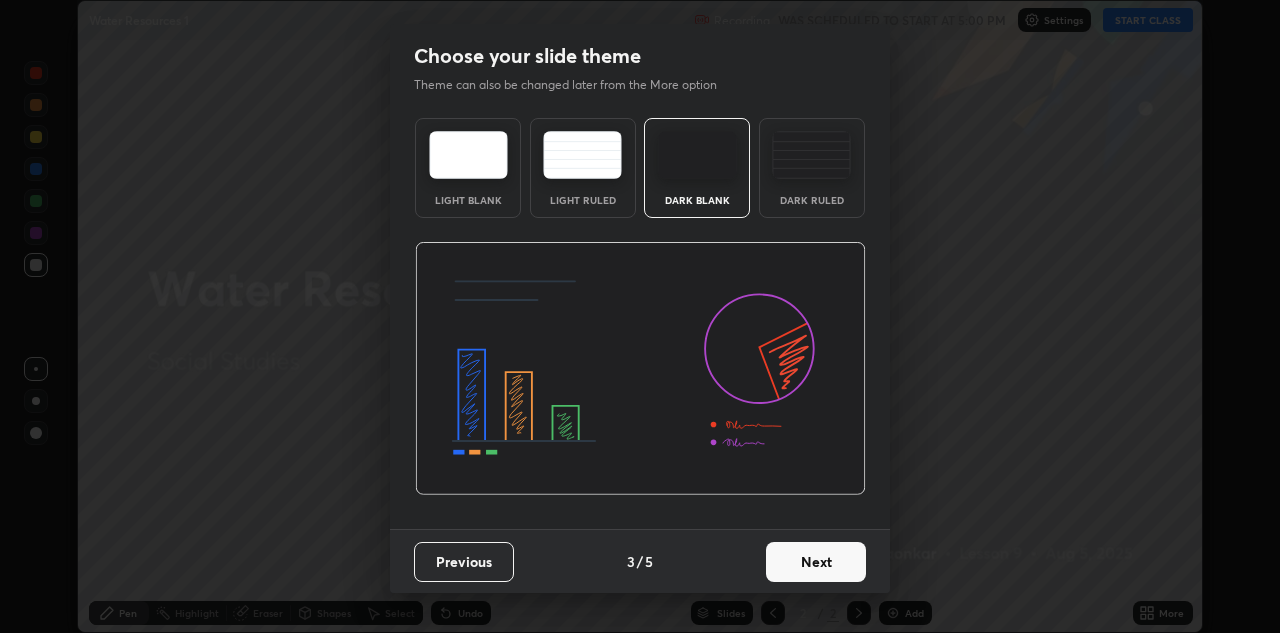 click on "Dark Ruled" at bounding box center (812, 200) 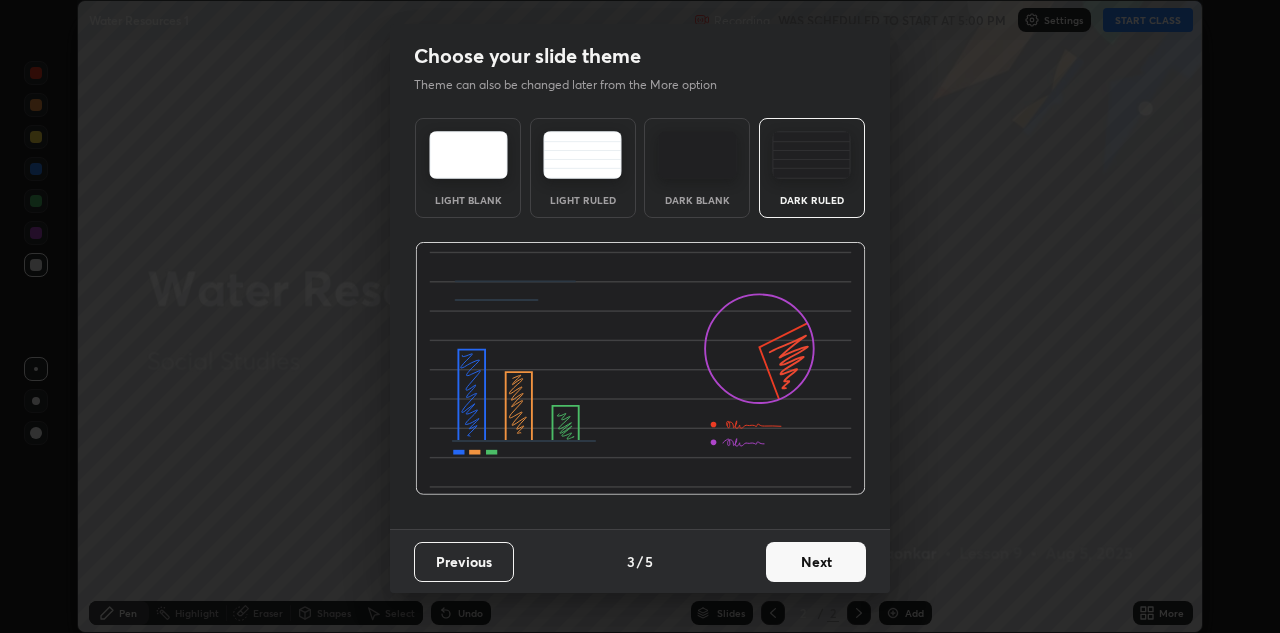 click on "Dark Blank" at bounding box center [697, 200] 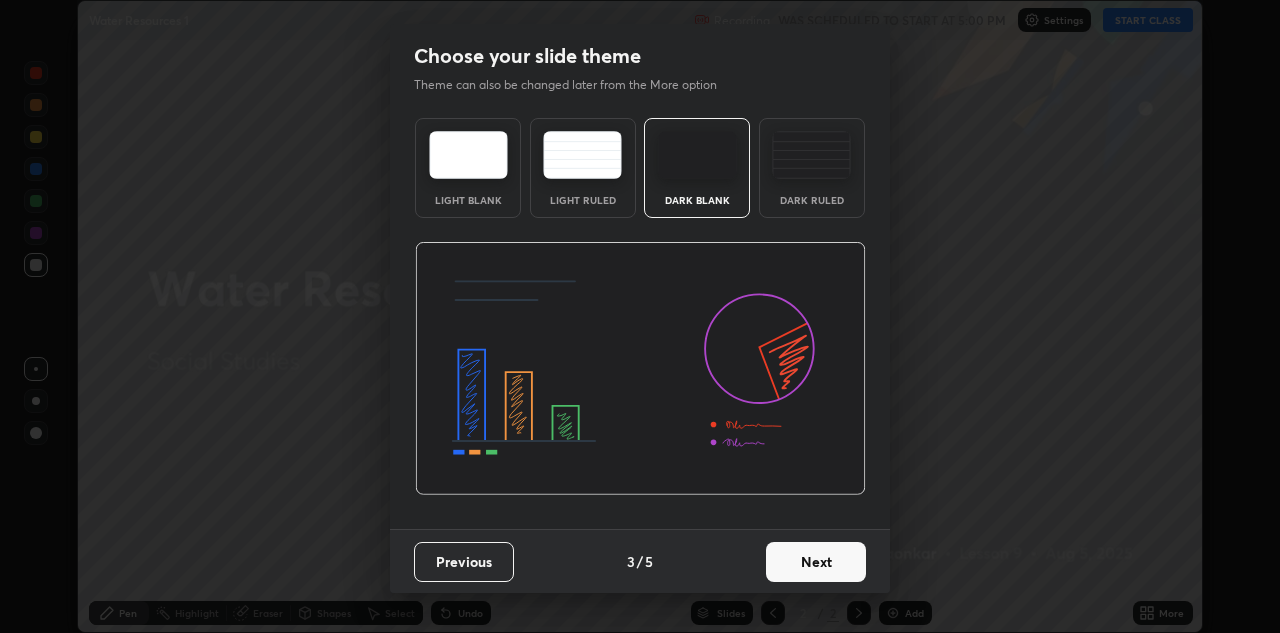 click on "Next" at bounding box center (816, 562) 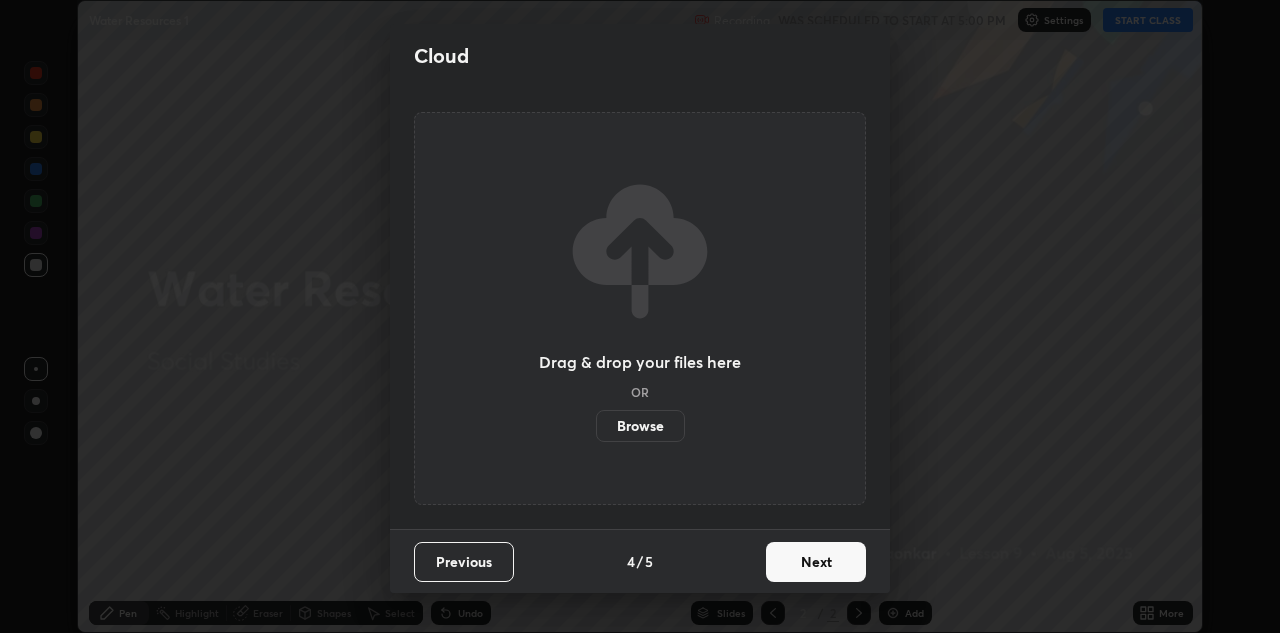 click on "Browse" at bounding box center (640, 426) 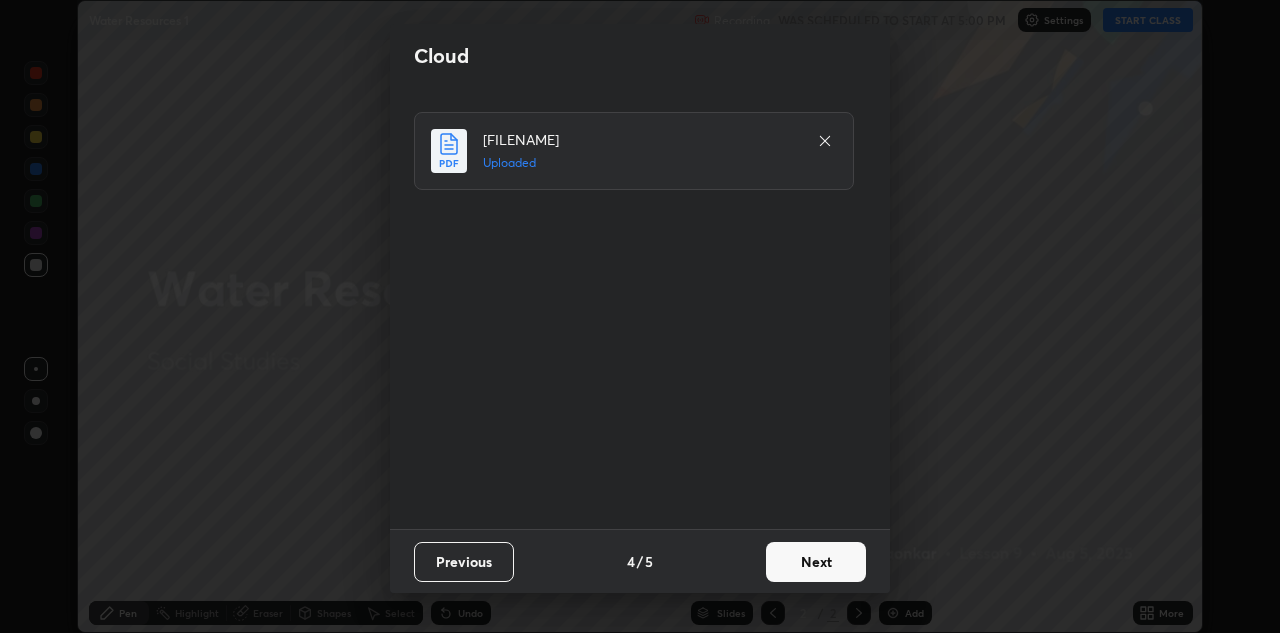 click on "Next" at bounding box center (816, 562) 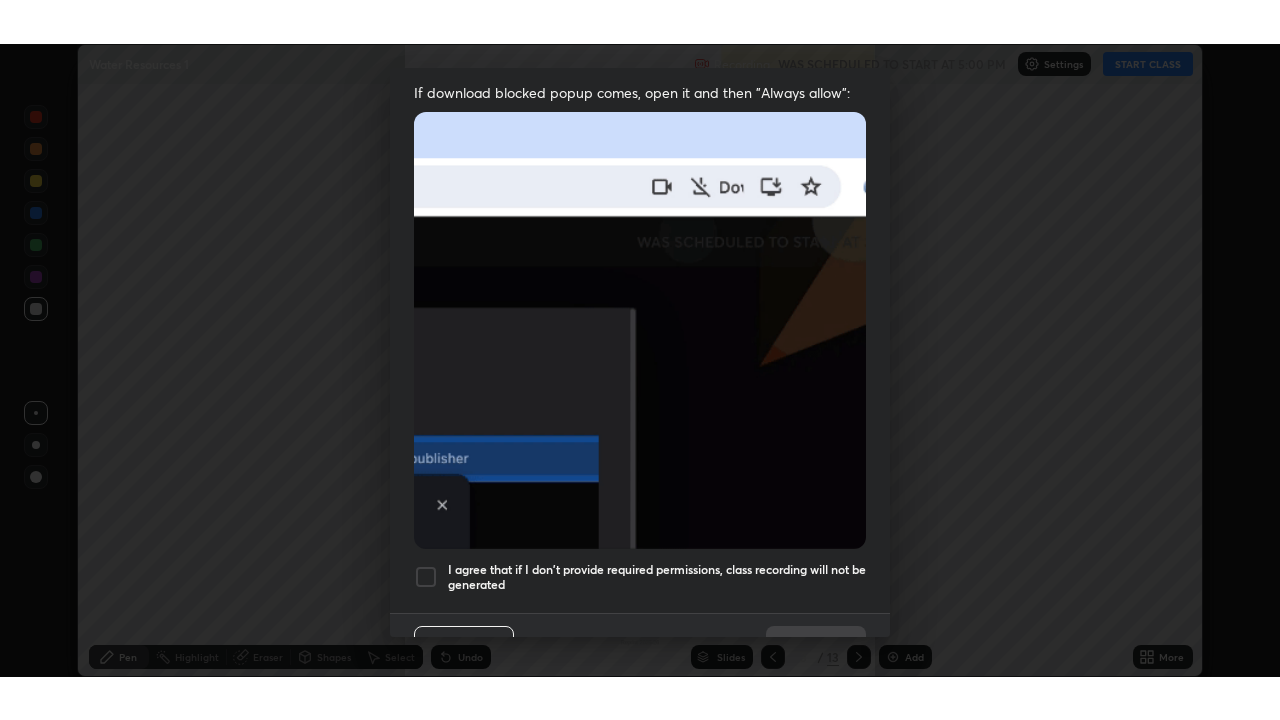 scroll, scrollTop: 414, scrollLeft: 0, axis: vertical 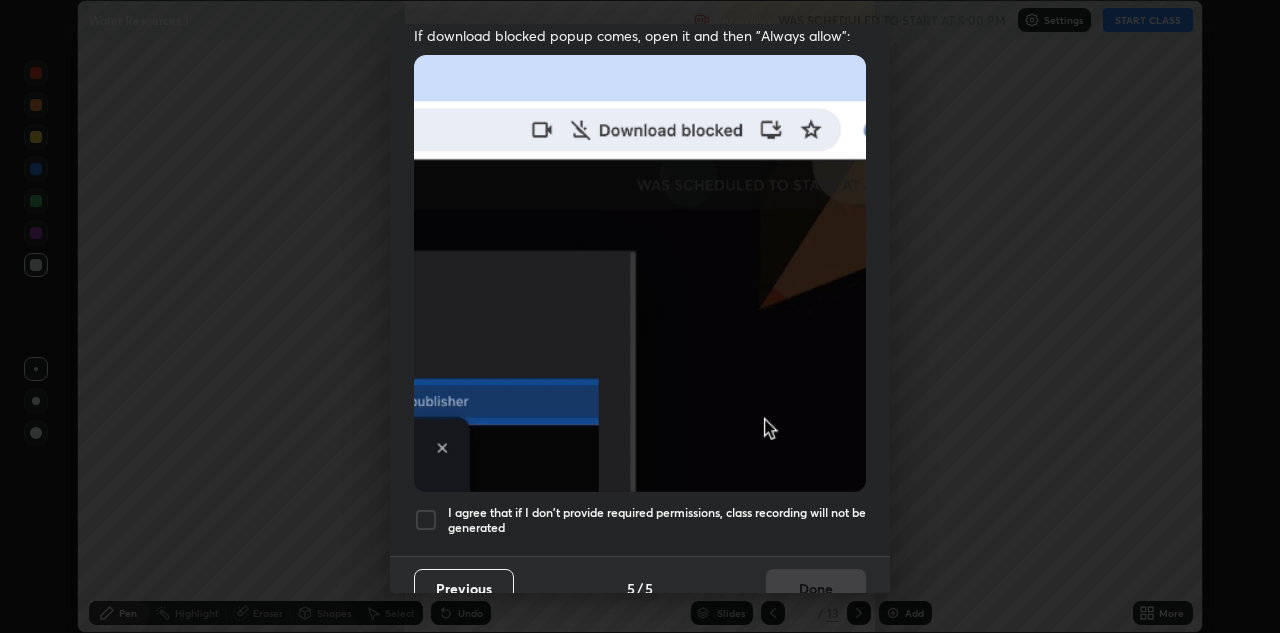 click at bounding box center [426, 520] 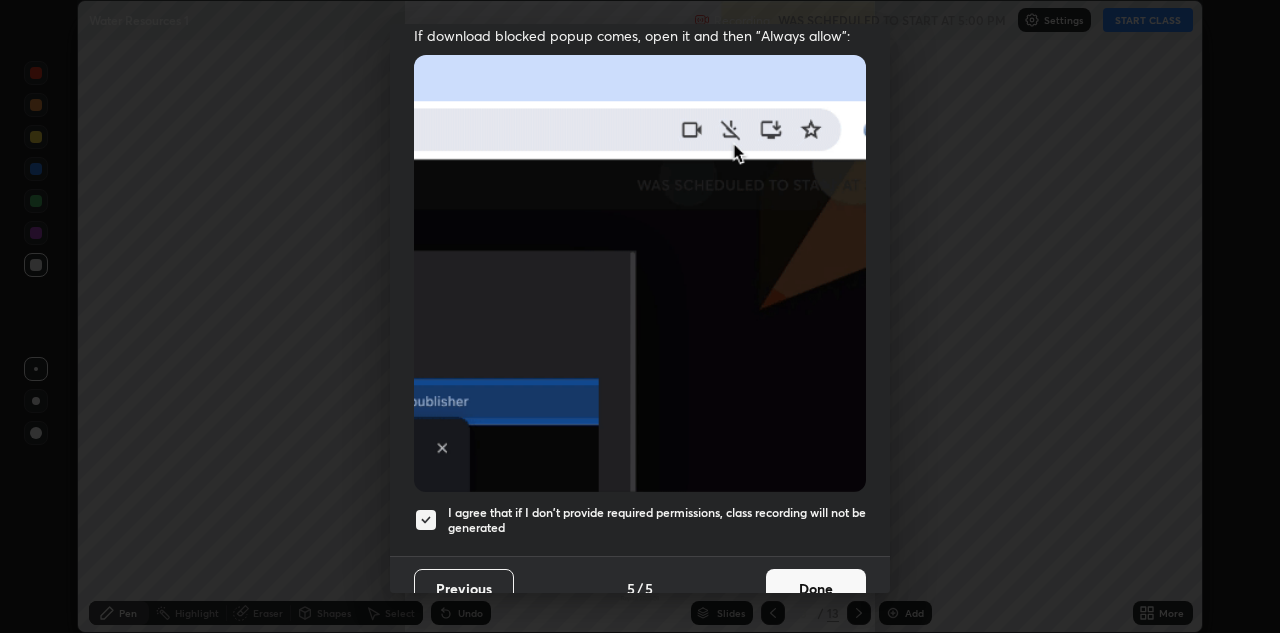 click on "Done" at bounding box center [816, 589] 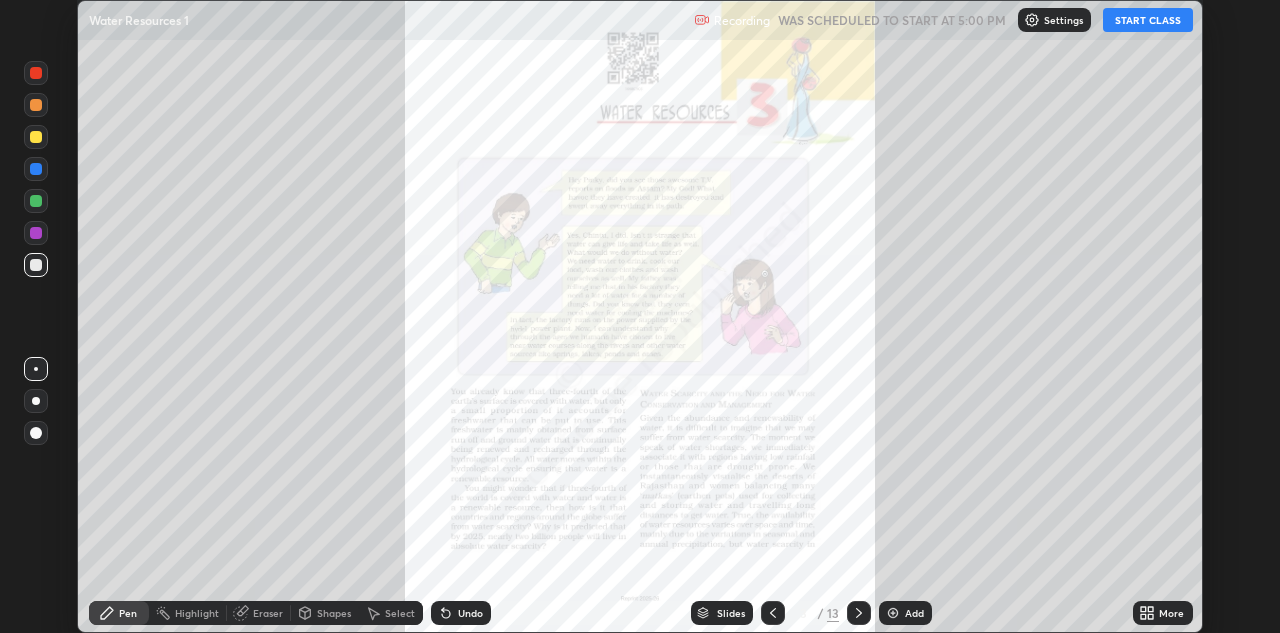 click on "More" at bounding box center (1163, 613) 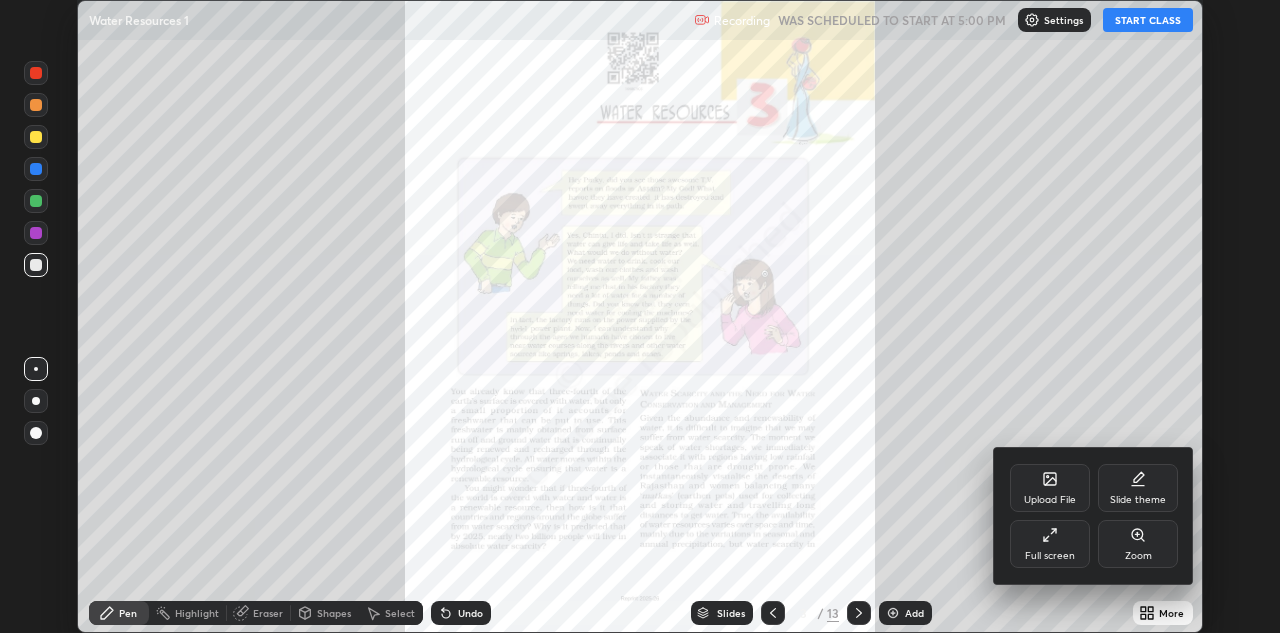 click on "Zoom" at bounding box center (1138, 544) 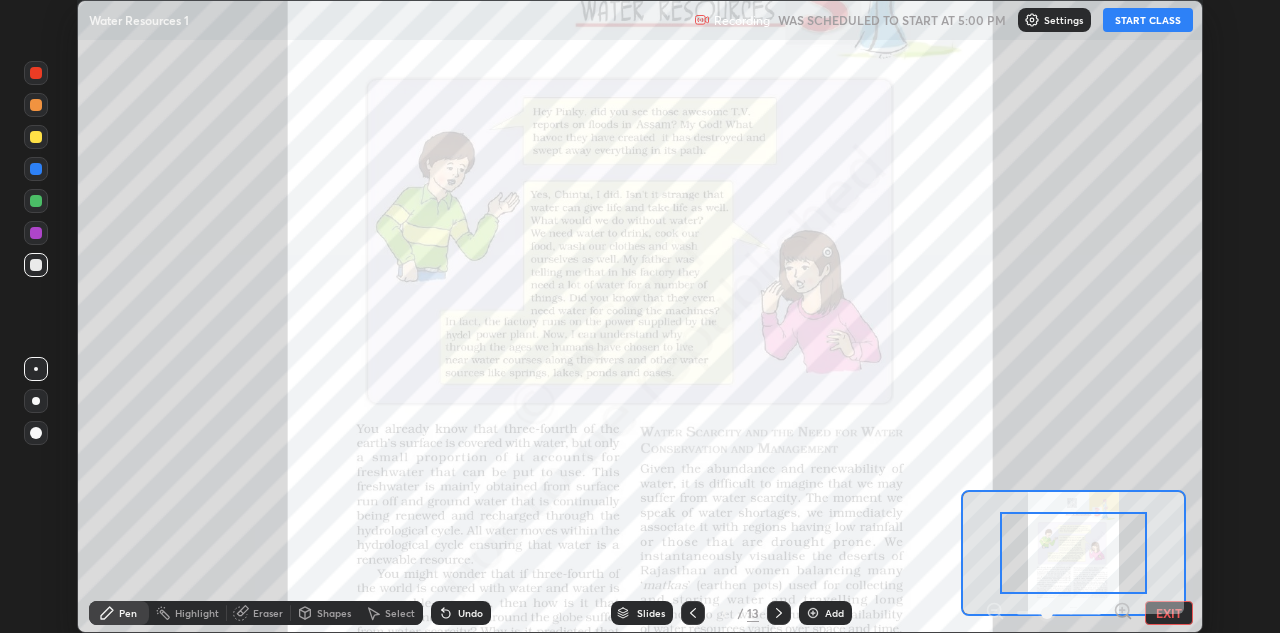 click 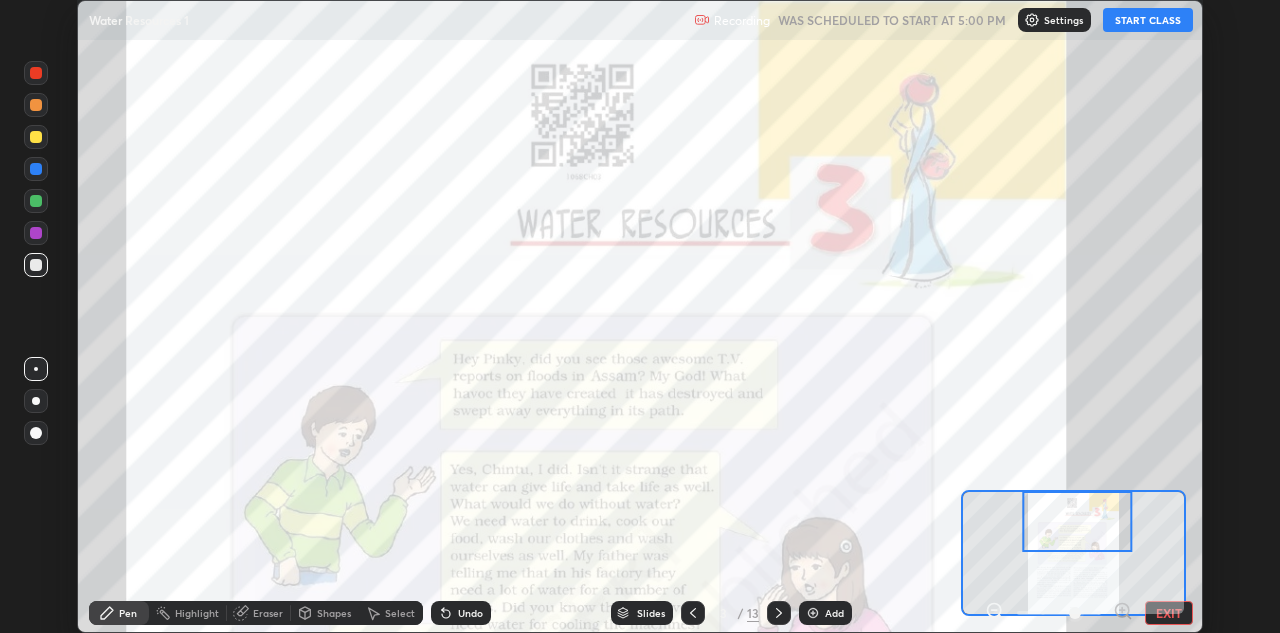 click at bounding box center (36, 169) 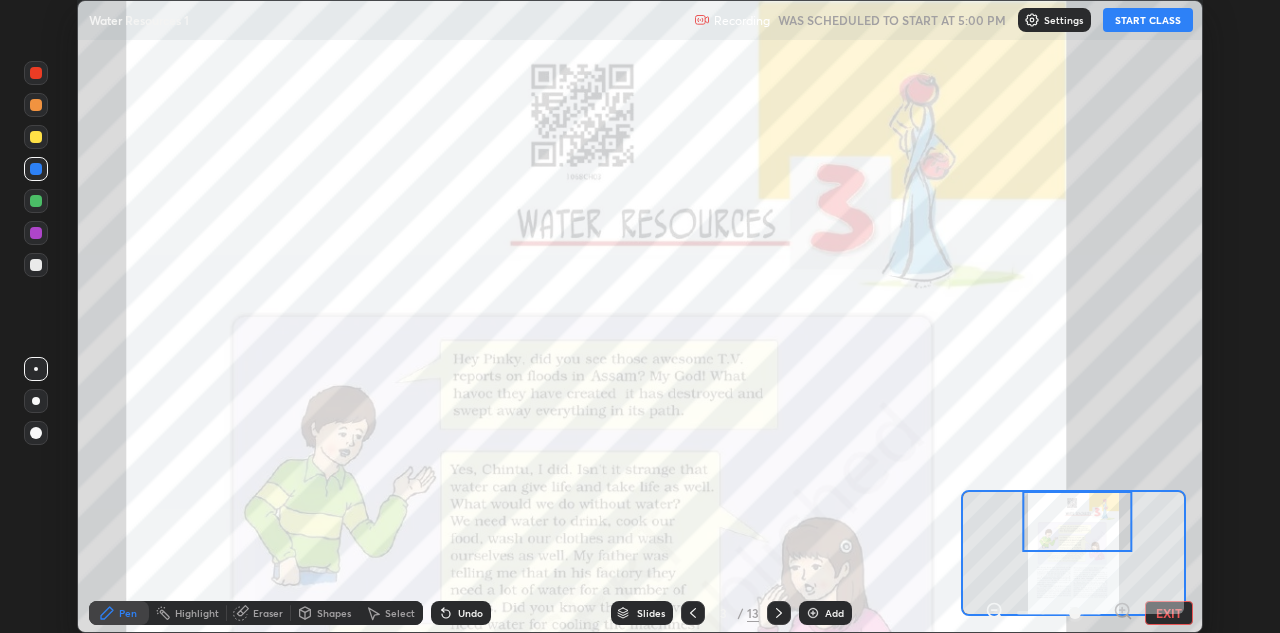 click at bounding box center (36, 401) 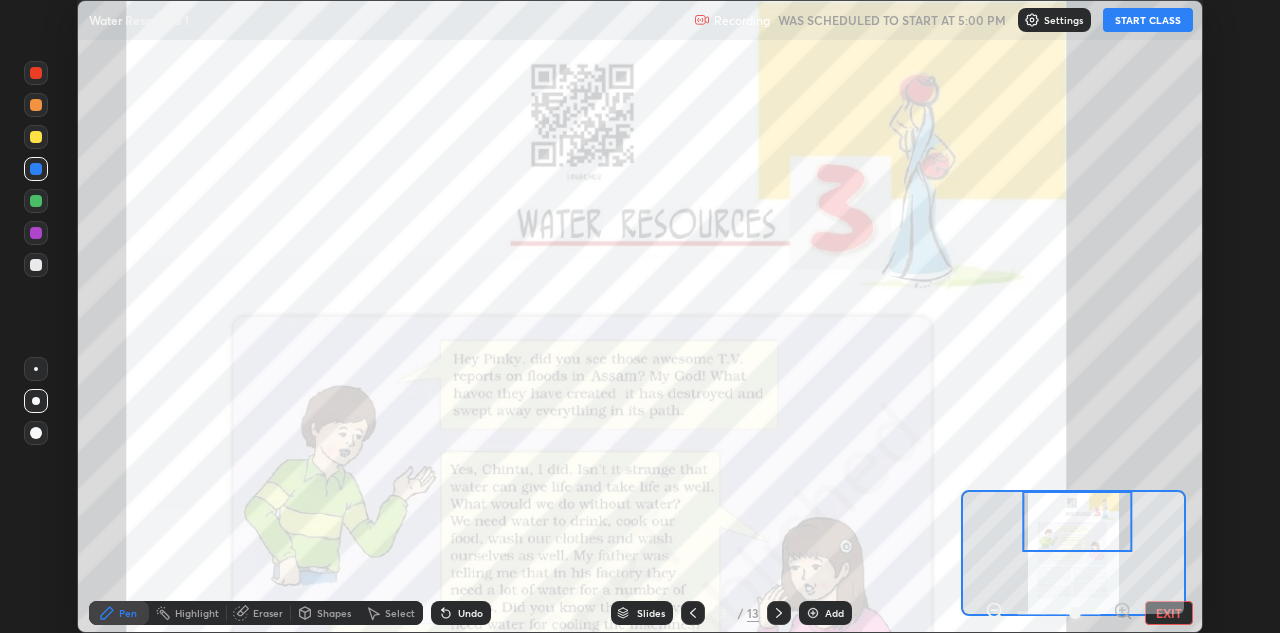 click at bounding box center (36, 433) 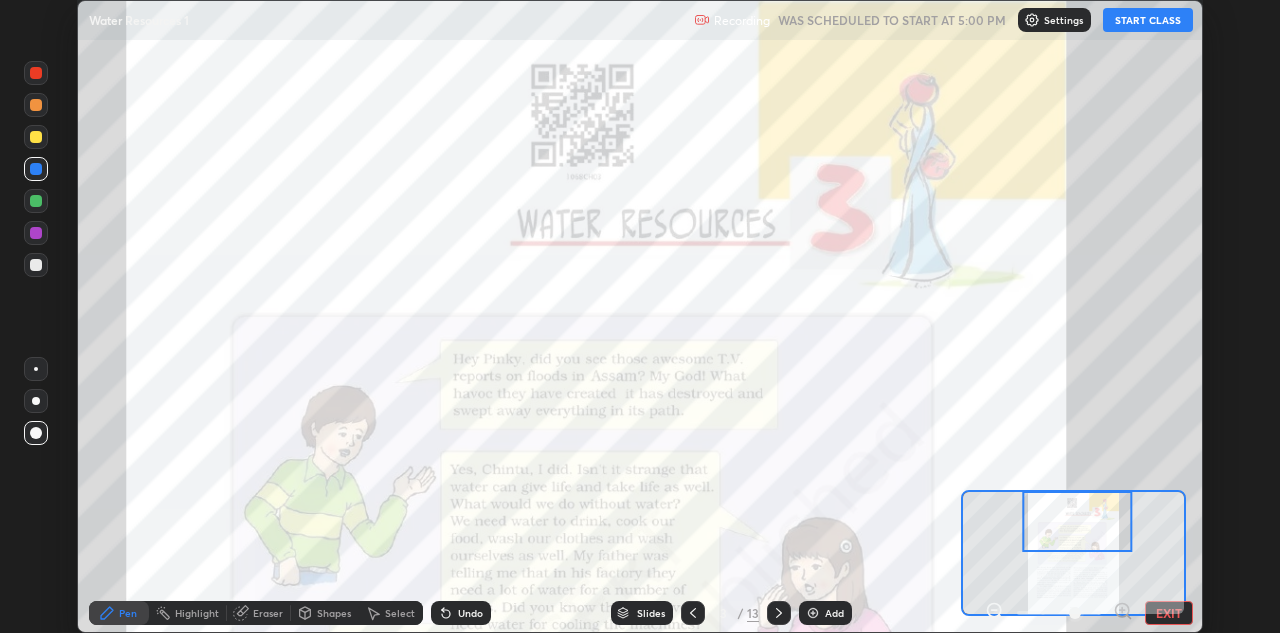 click on "START CLASS" at bounding box center (1148, 20) 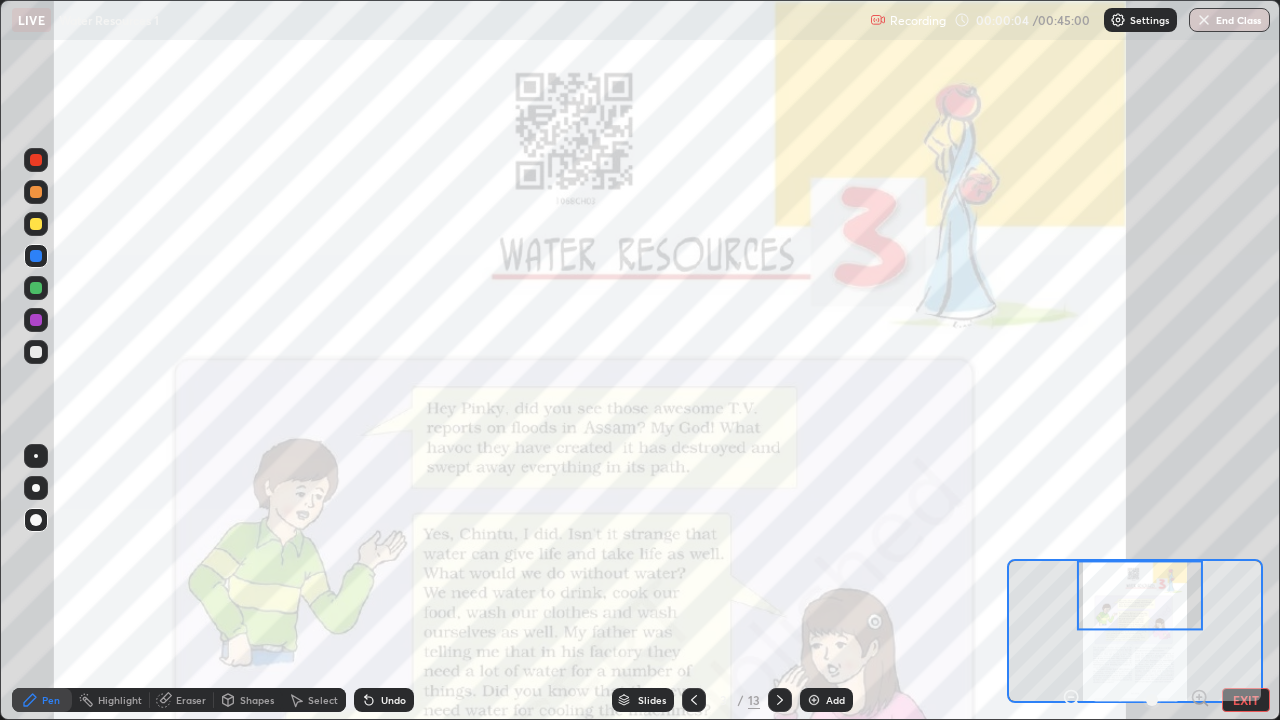 scroll, scrollTop: 99280, scrollLeft: 98720, axis: both 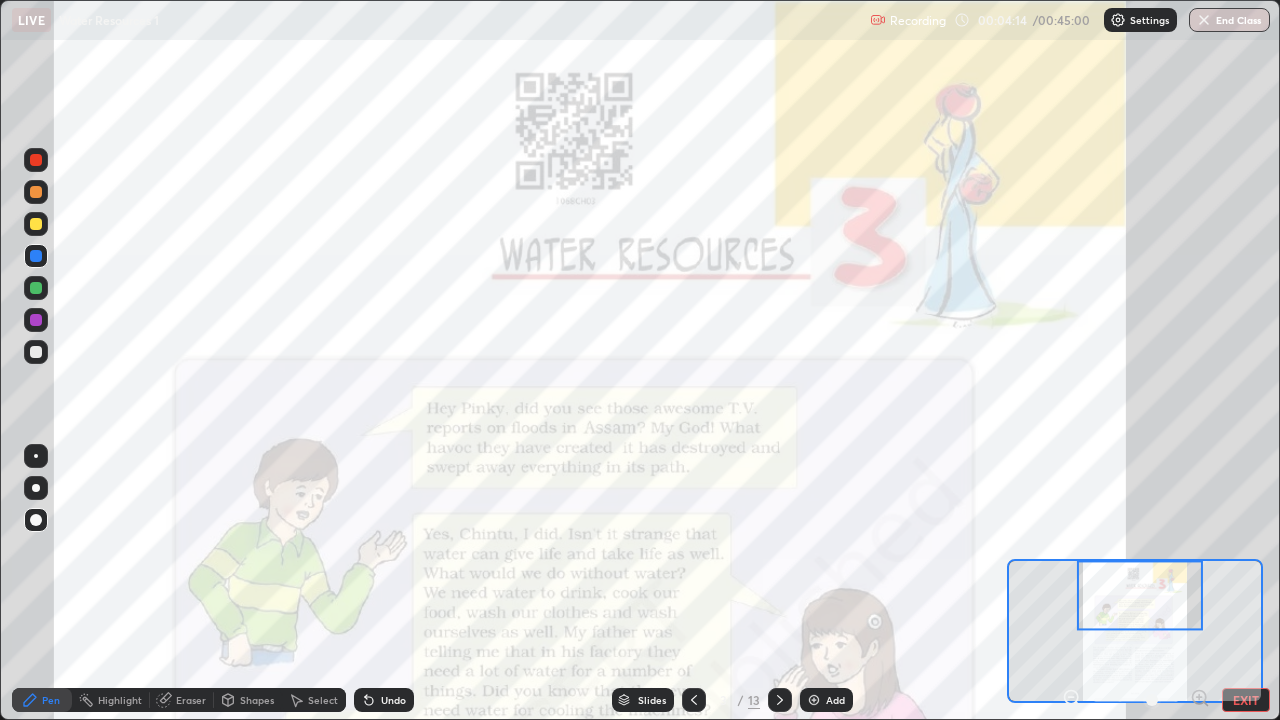 click on "Pen" at bounding box center (42, 700) 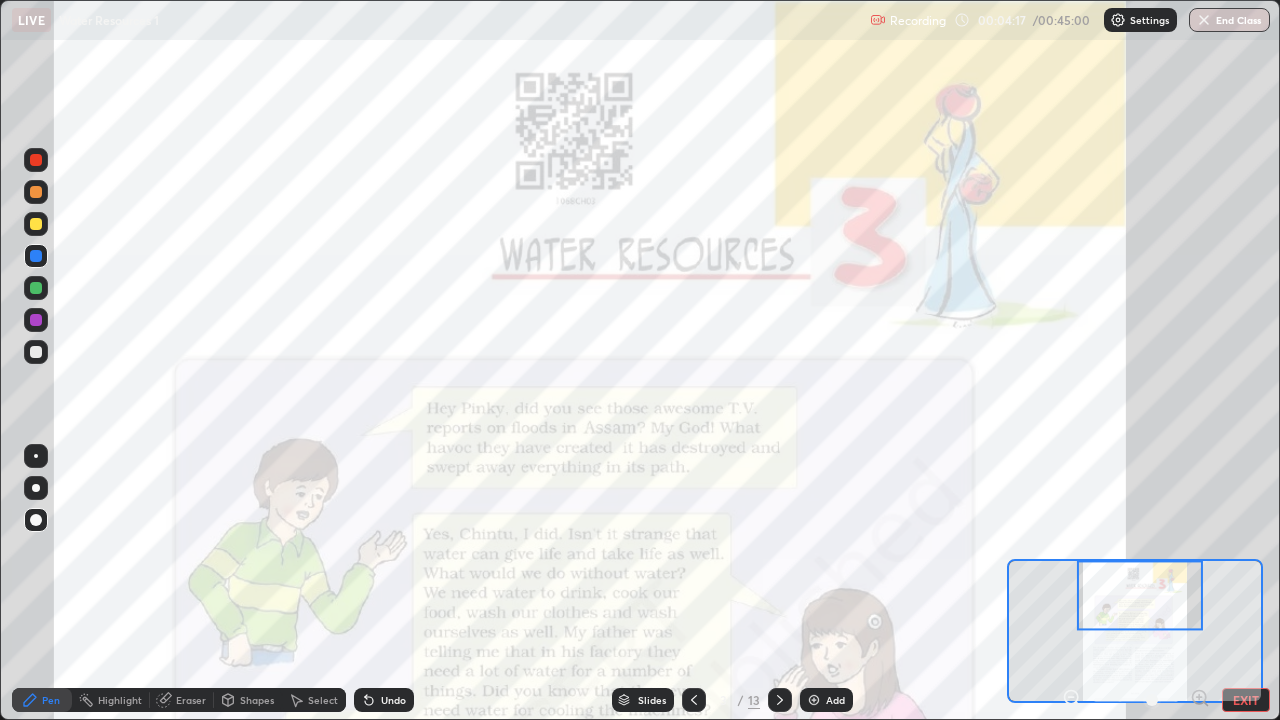 click 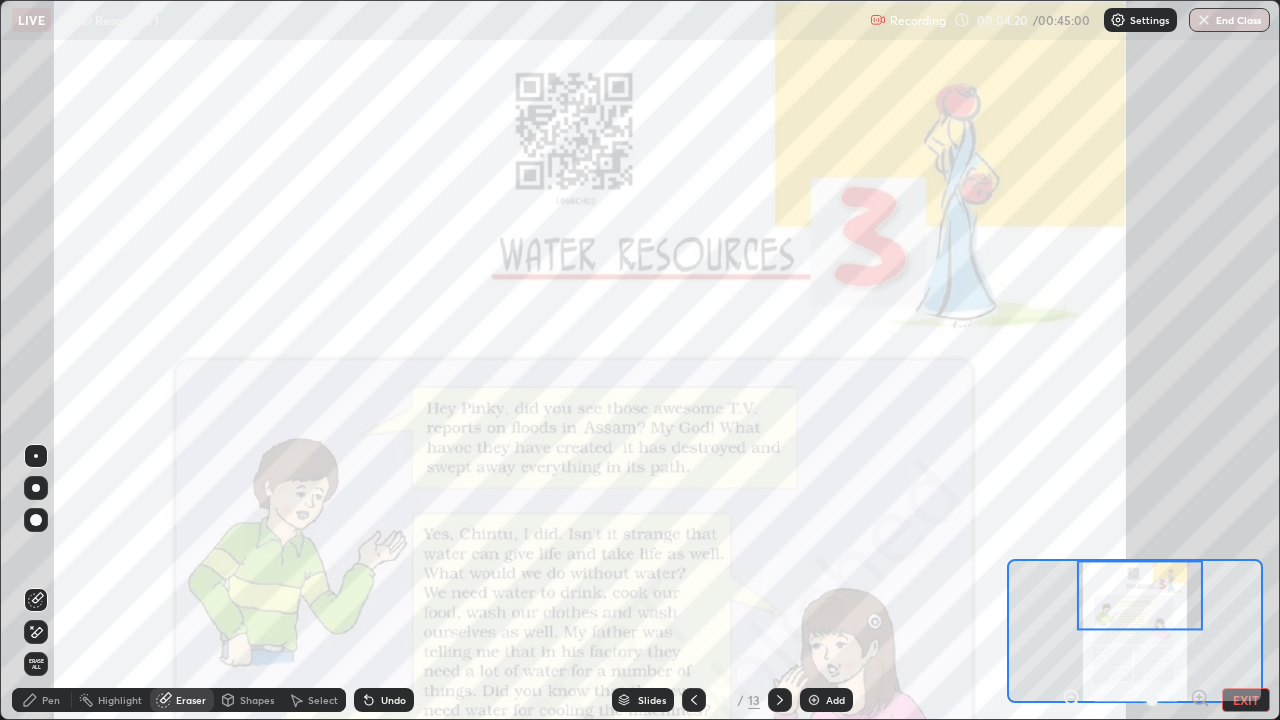click on "Eraser" at bounding box center (182, 700) 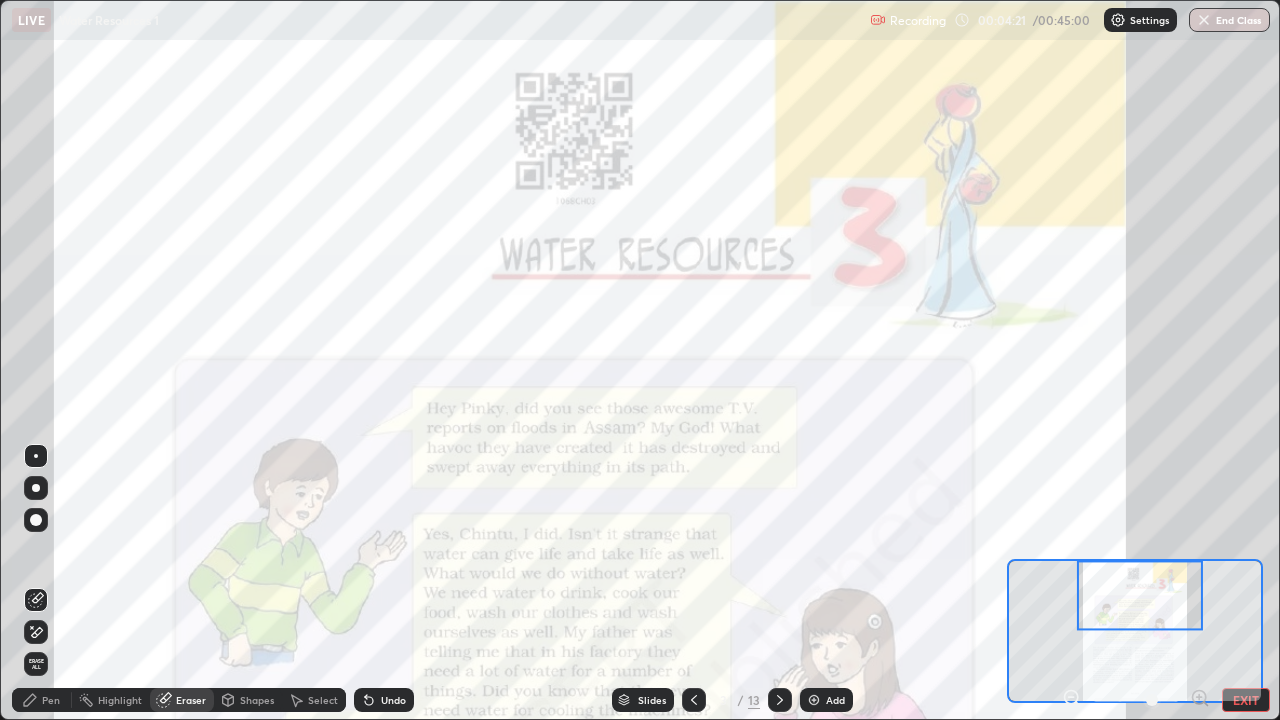 click on "Erase all" at bounding box center (36, 664) 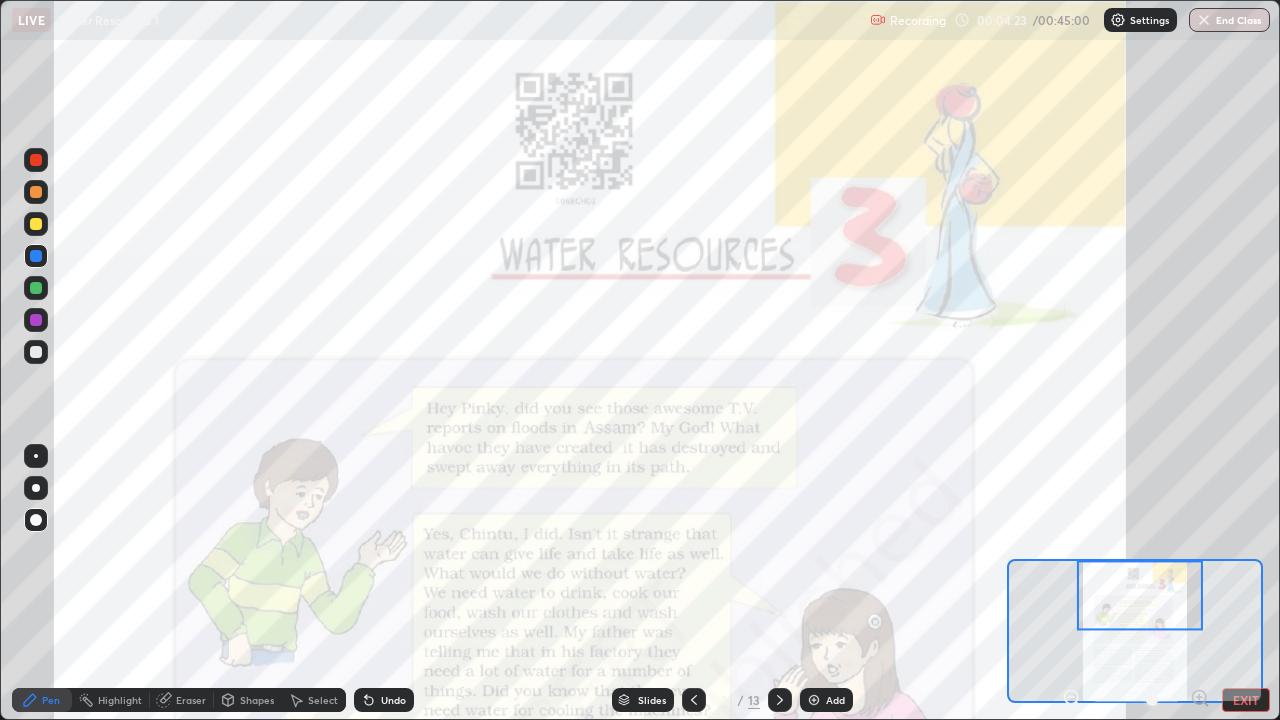 click on "Pen" at bounding box center (51, 700) 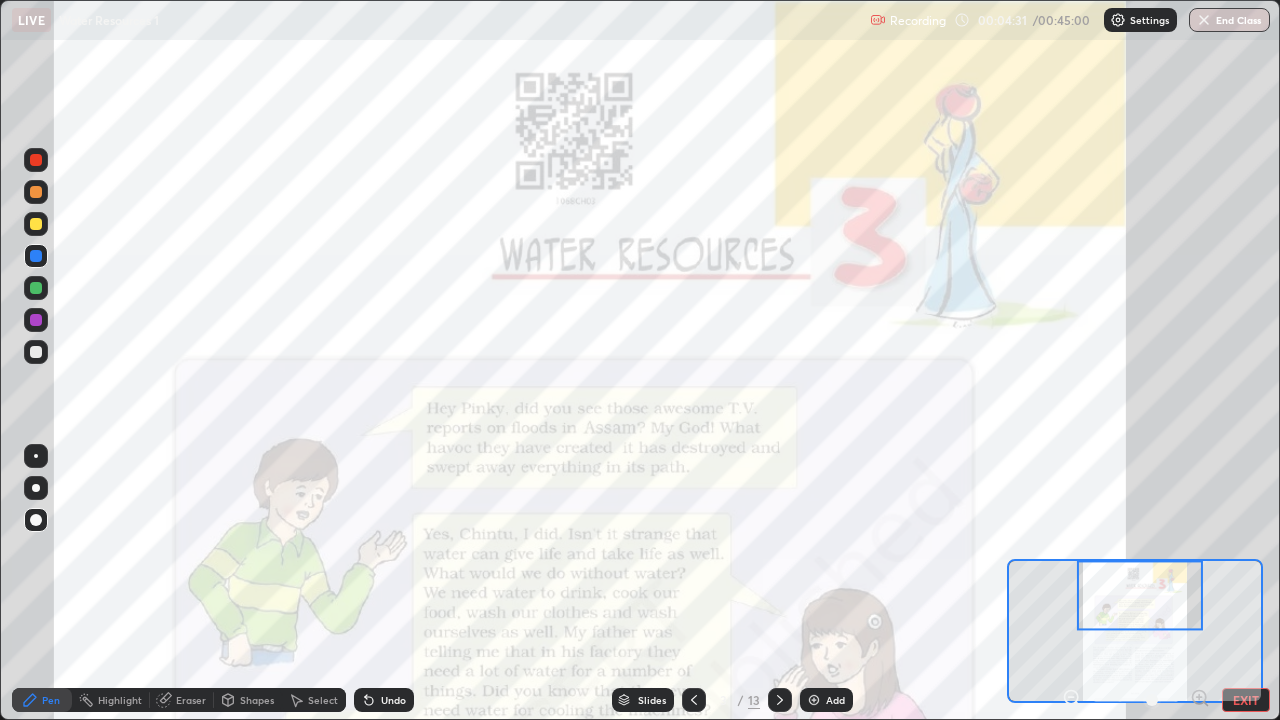 click at bounding box center (36, 160) 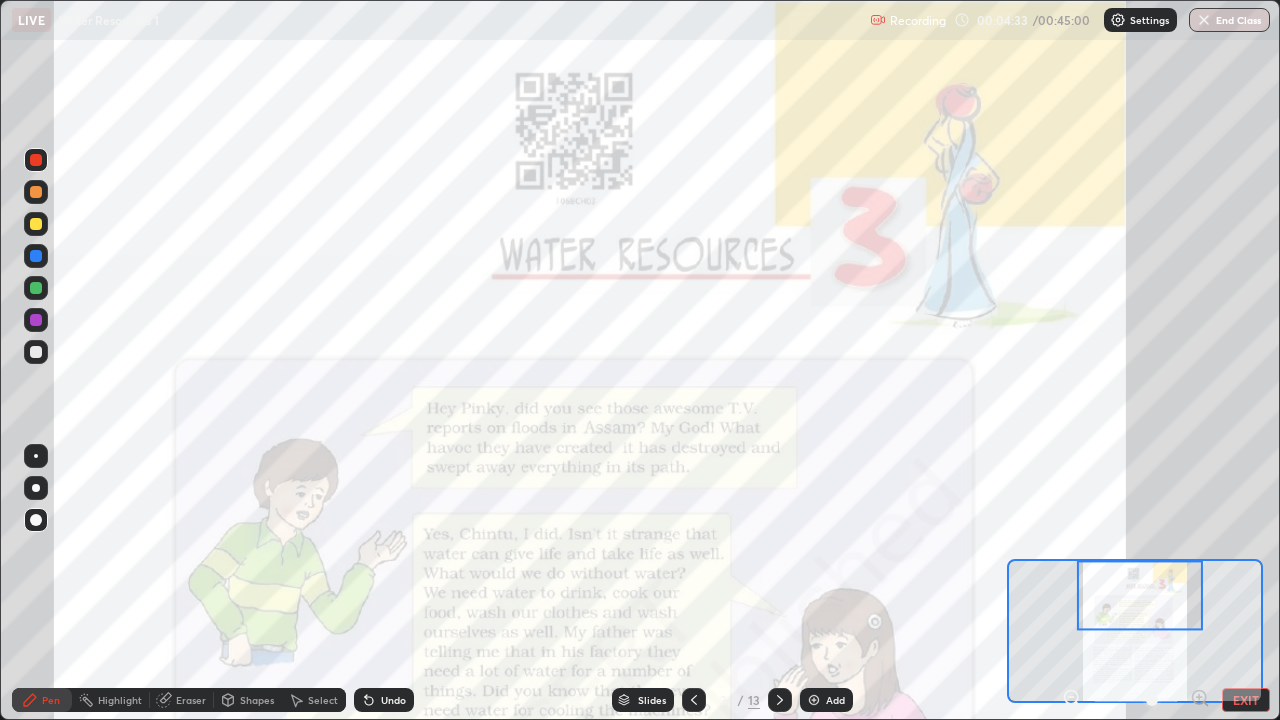 click on "Pen" at bounding box center (42, 700) 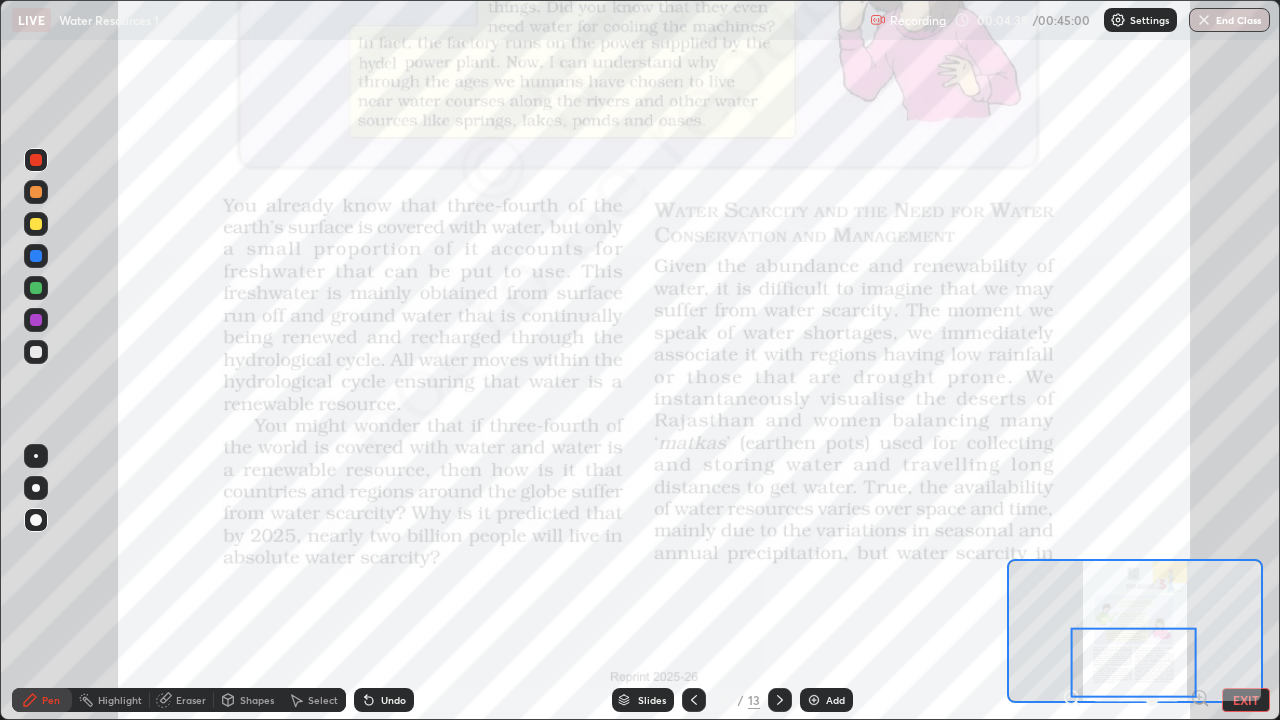 click 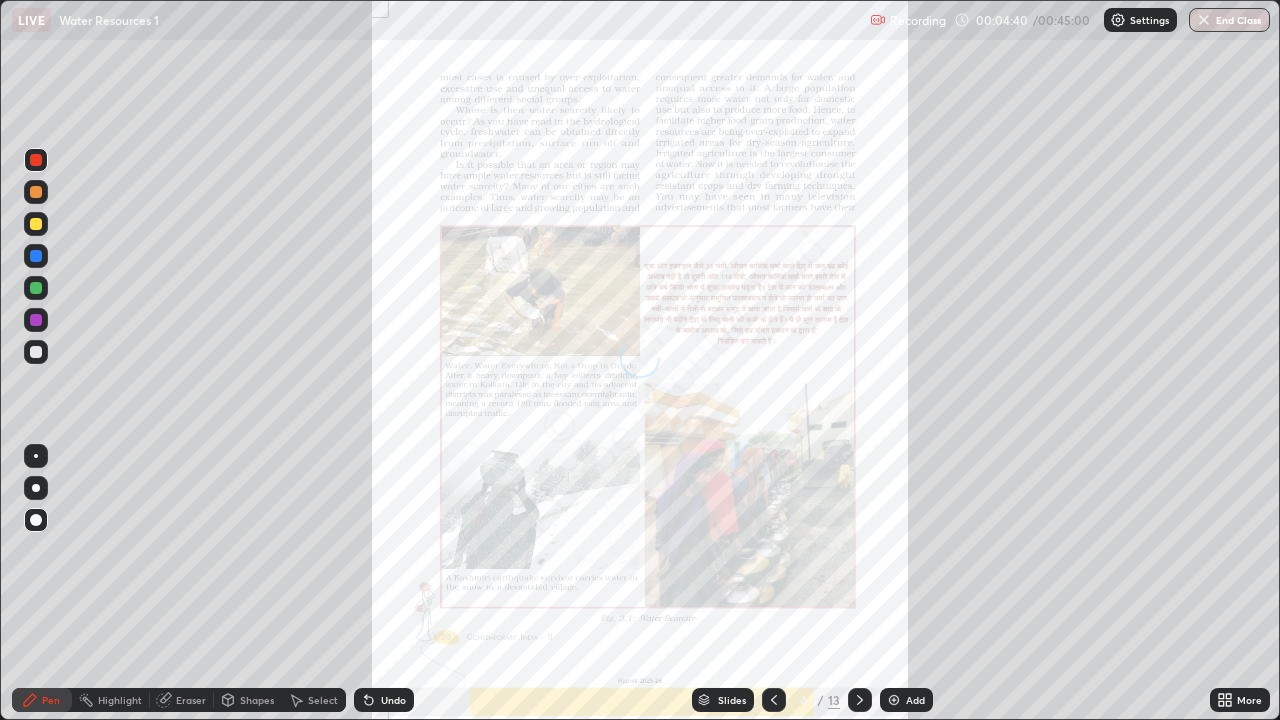 click 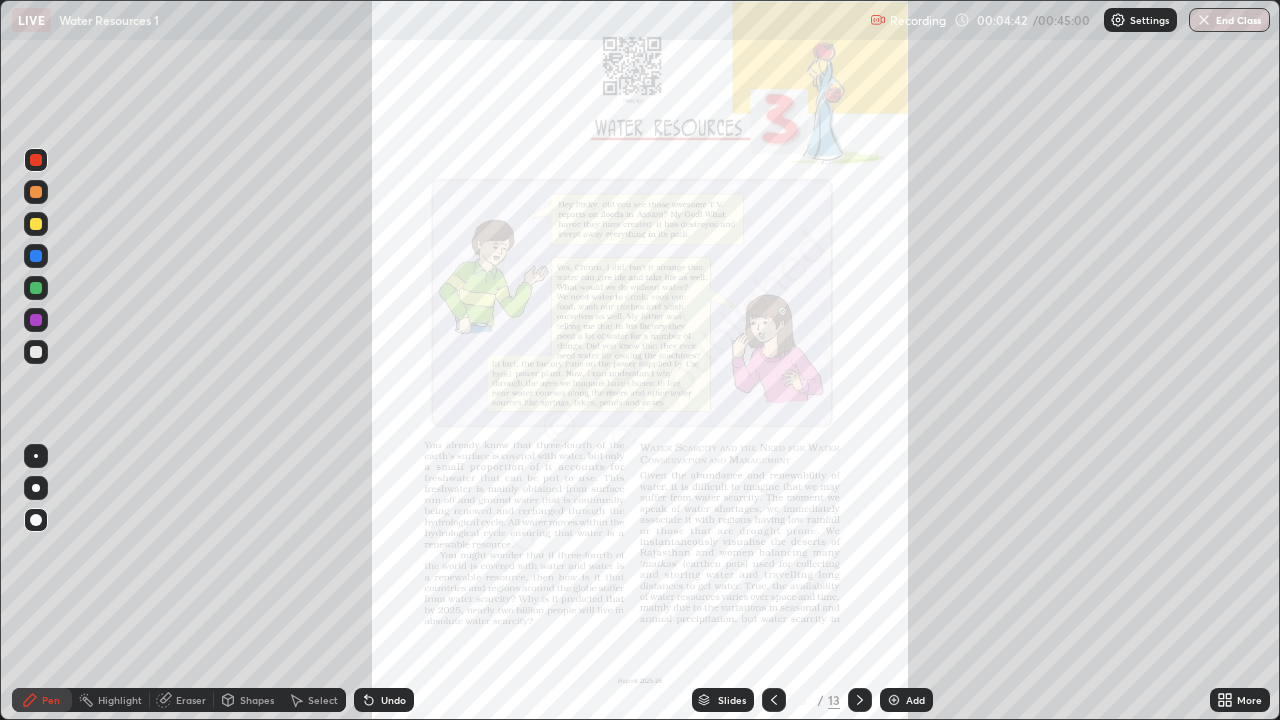 click on "More" at bounding box center [1240, 700] 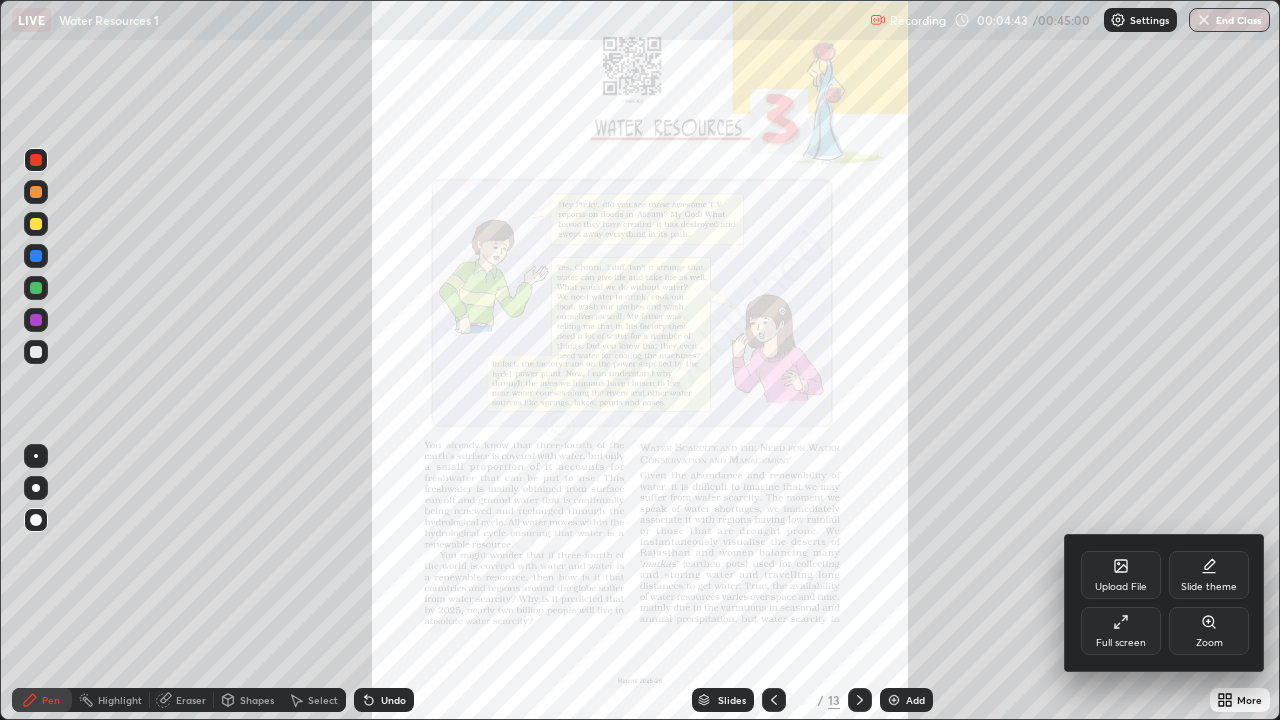 click on "Zoom" at bounding box center [1209, 643] 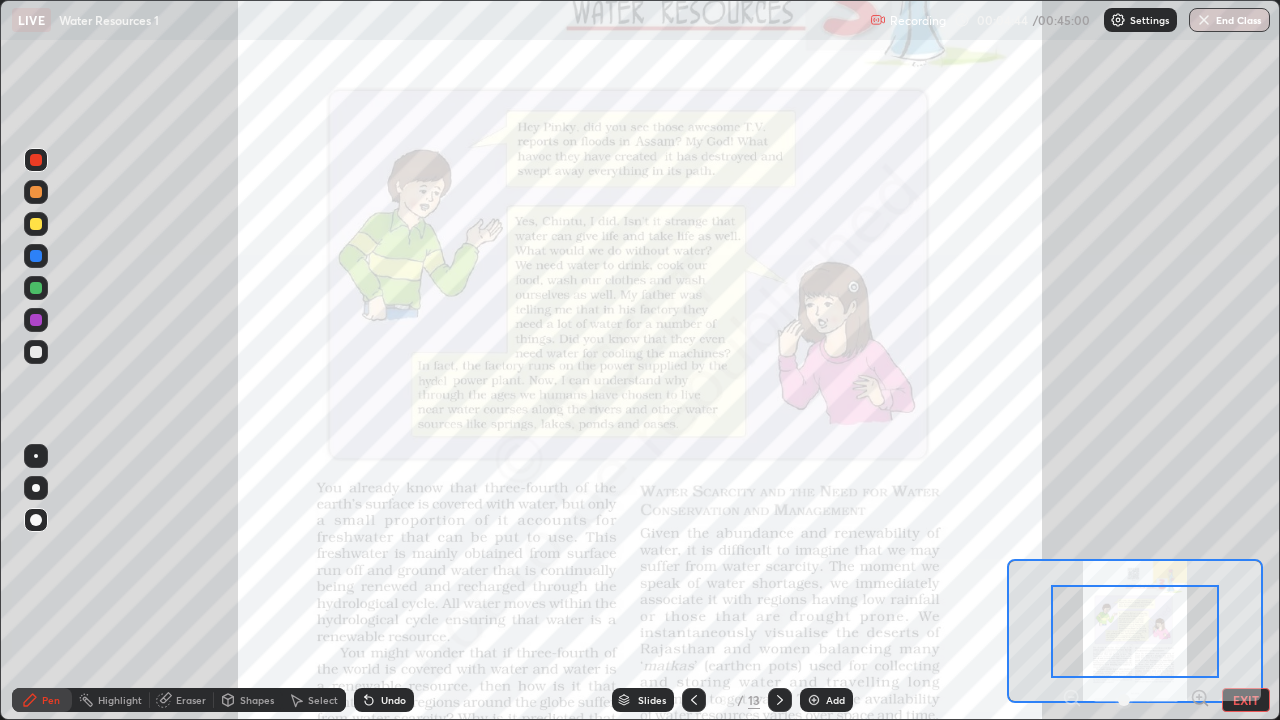 click 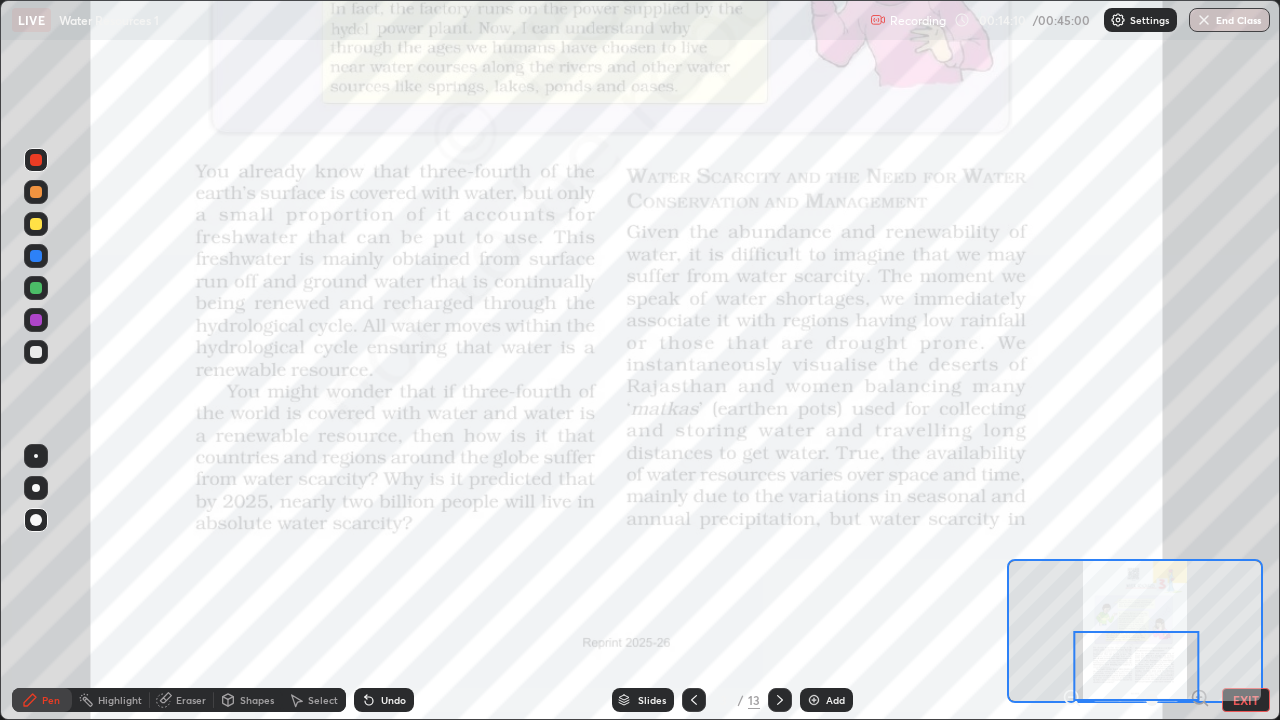 click 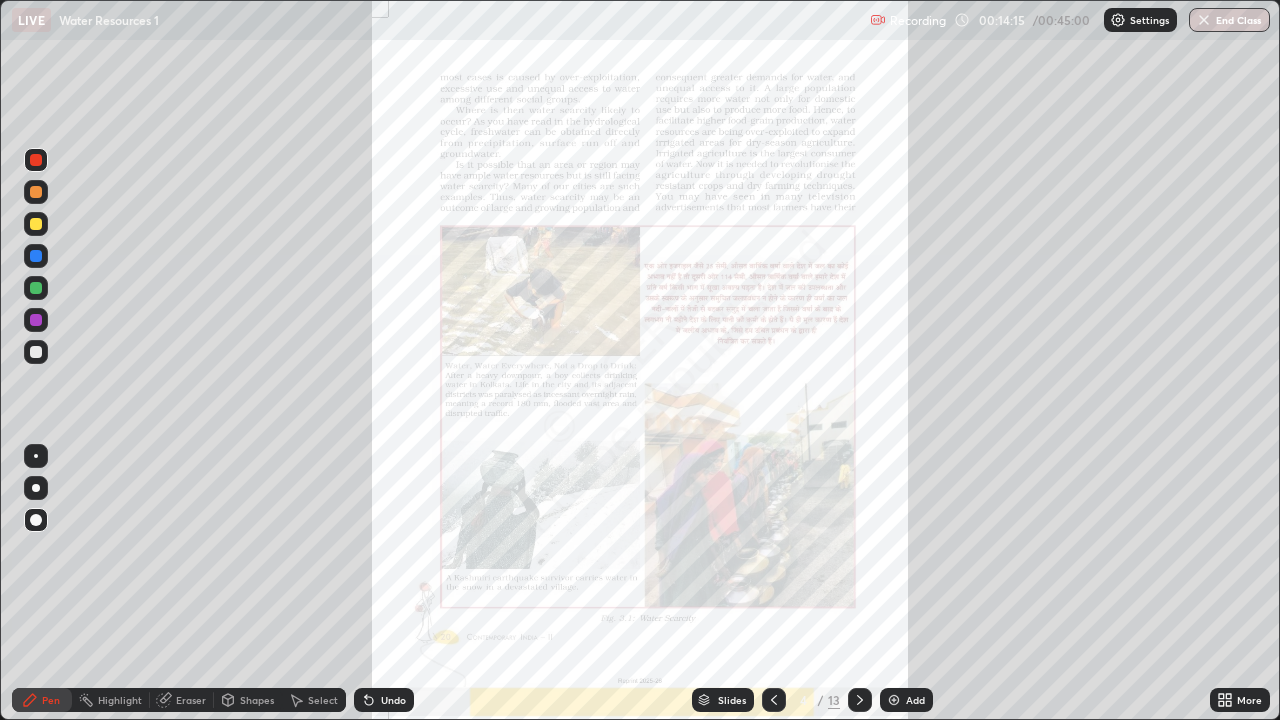 click 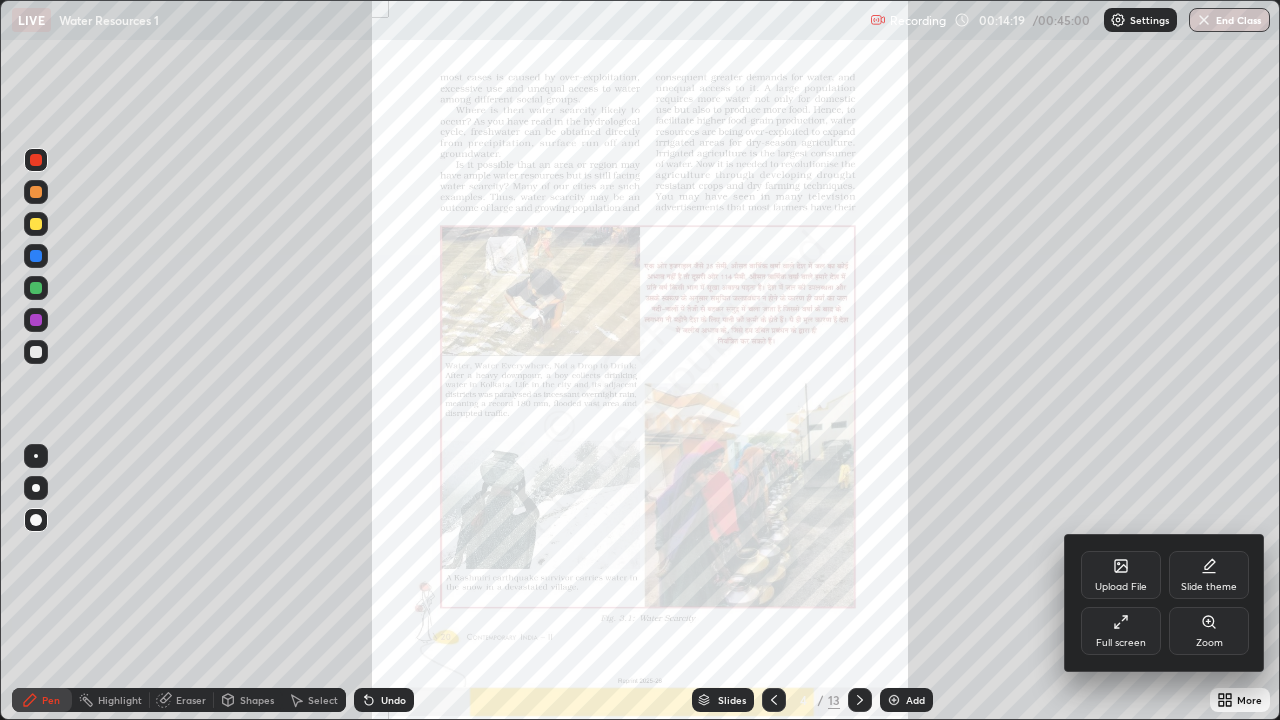 click on "Zoom" at bounding box center [1209, 643] 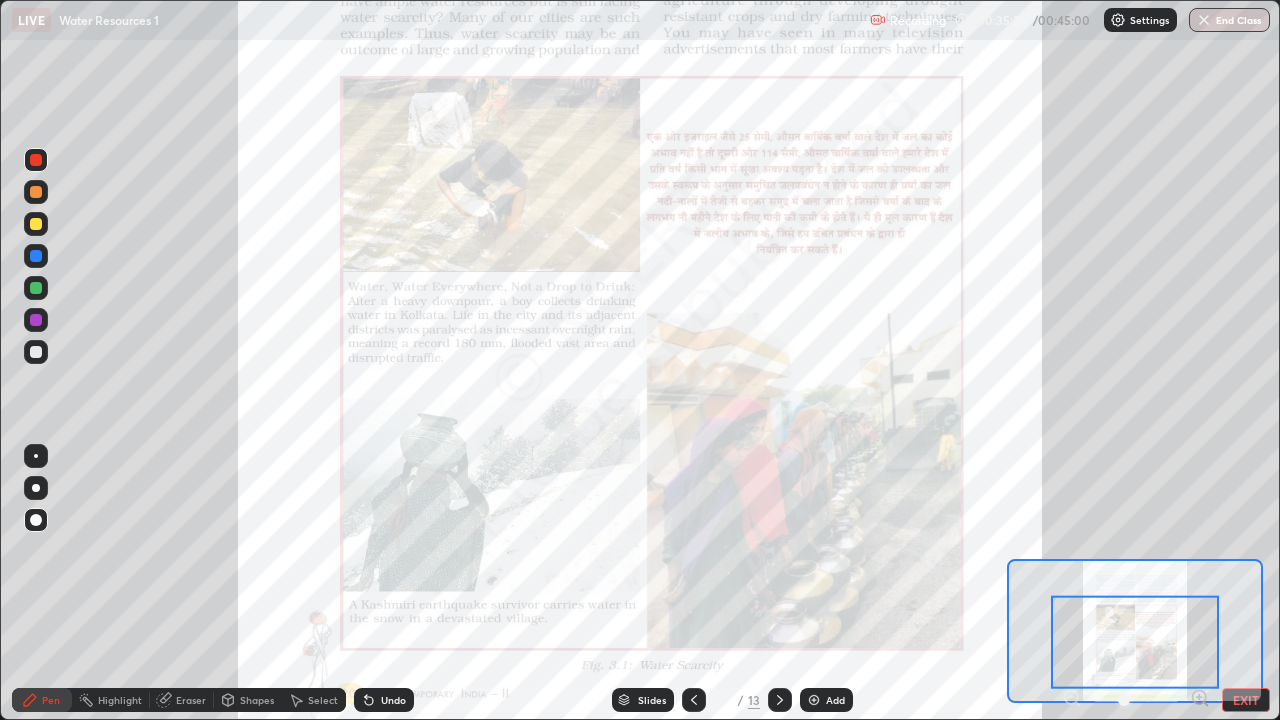 click 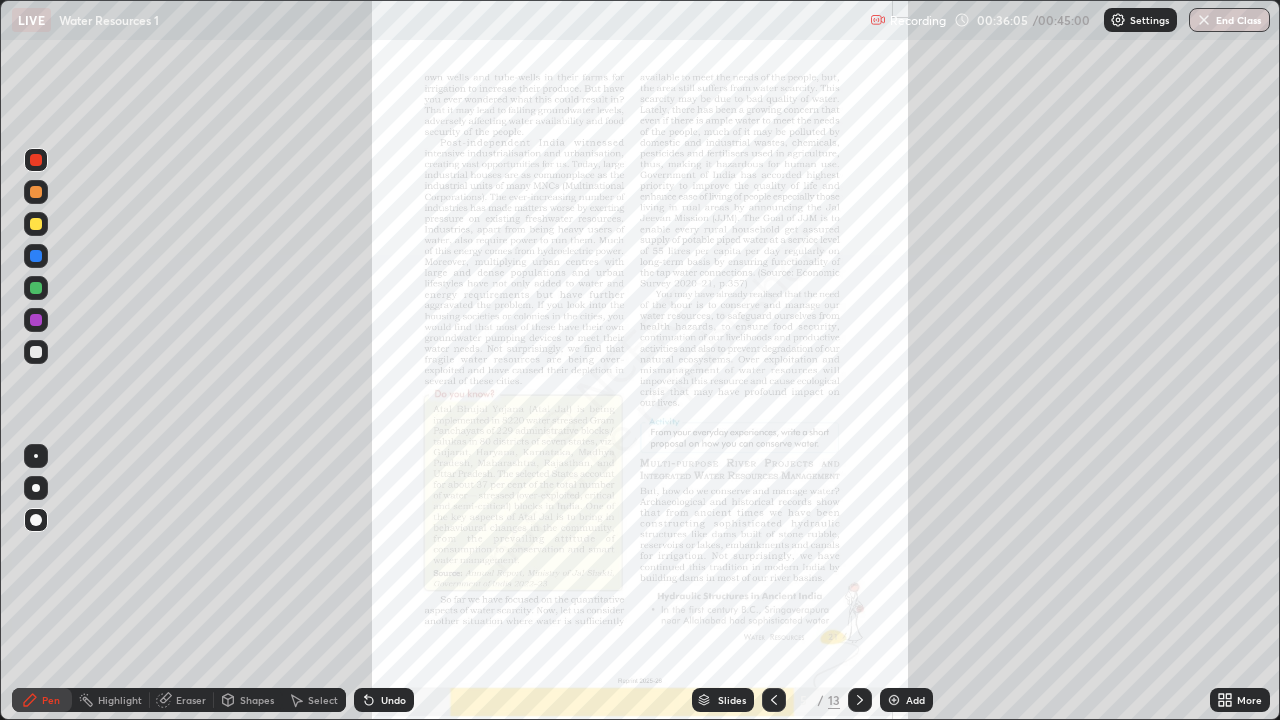 click 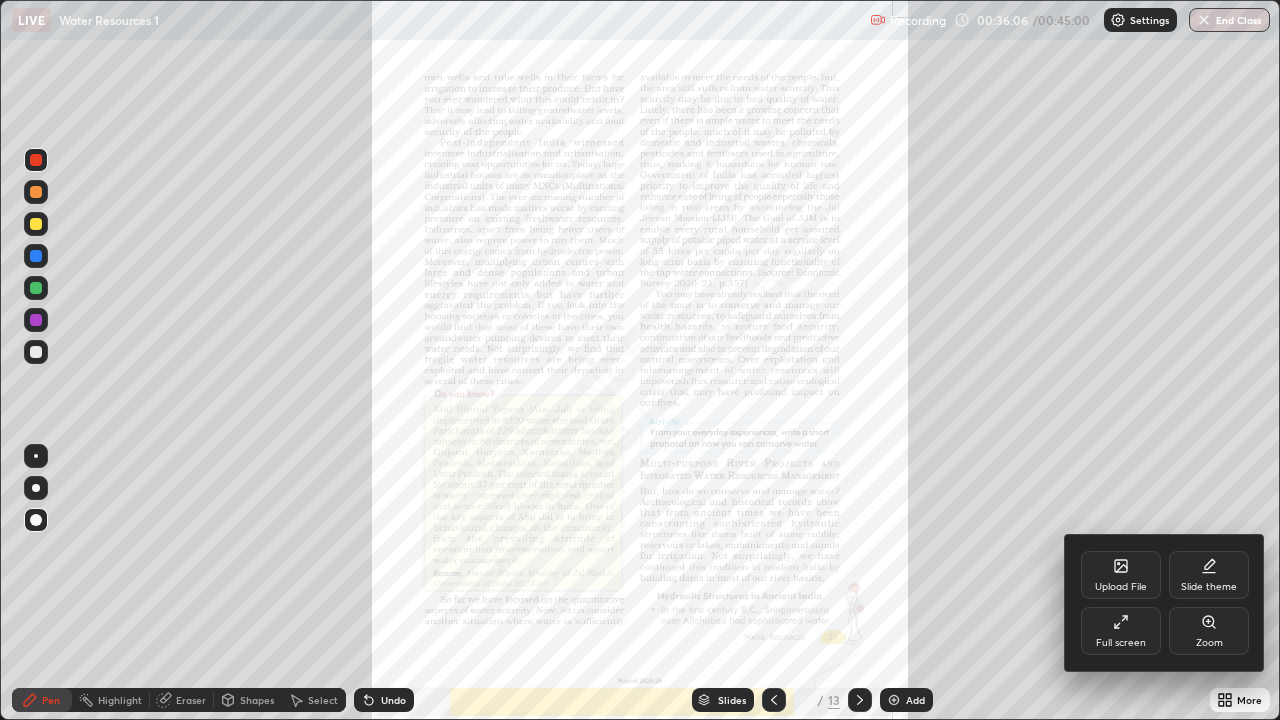 click on "Zoom" at bounding box center [1209, 631] 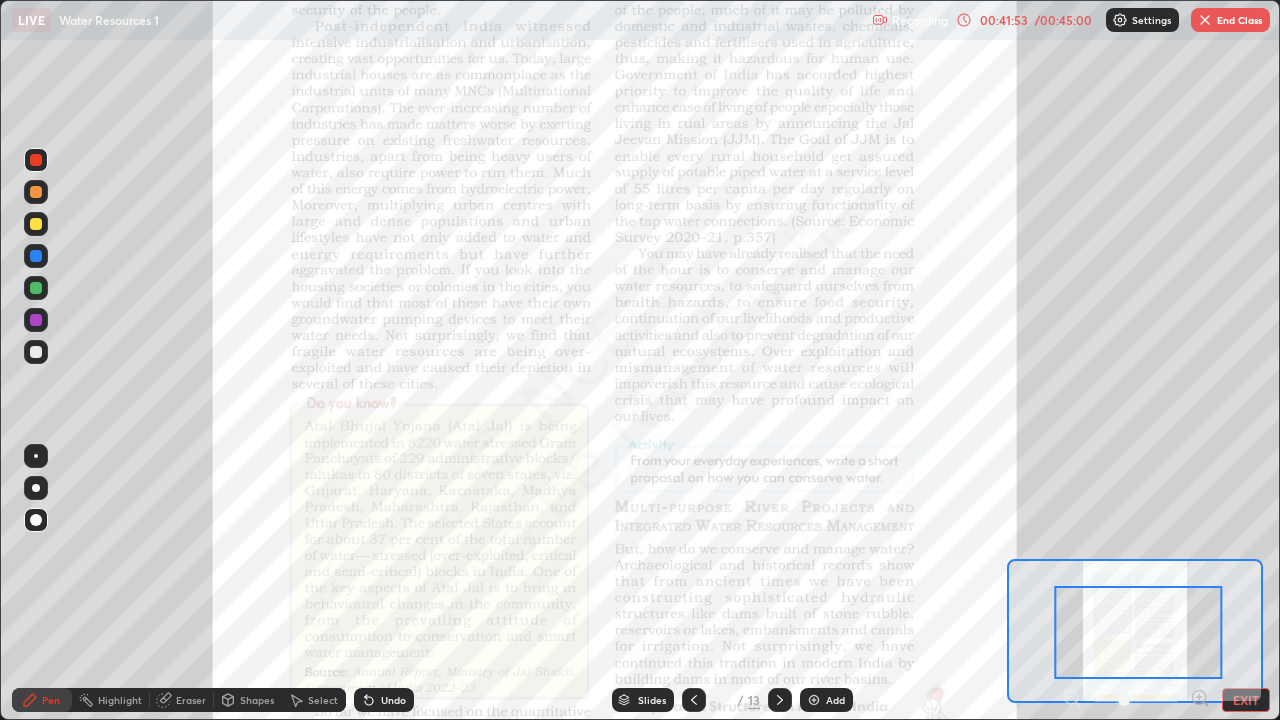 click on "End Class" at bounding box center (1230, 20) 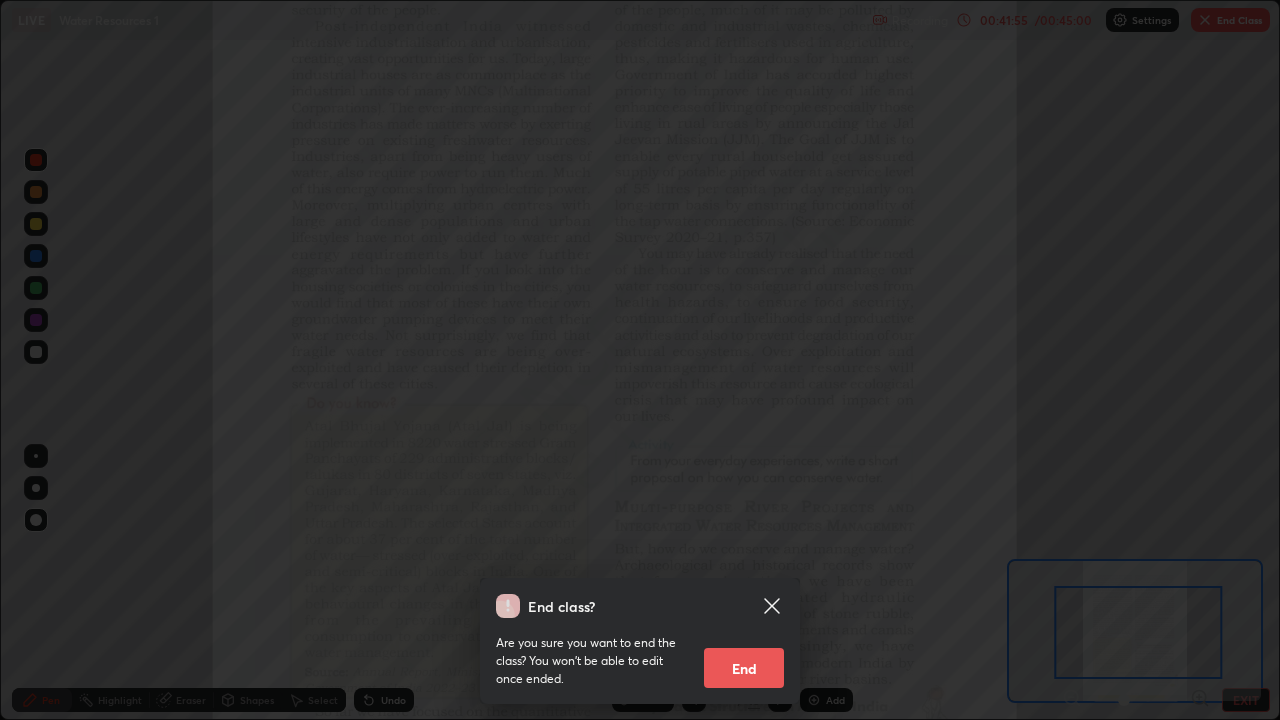 click on "End" at bounding box center [744, 668] 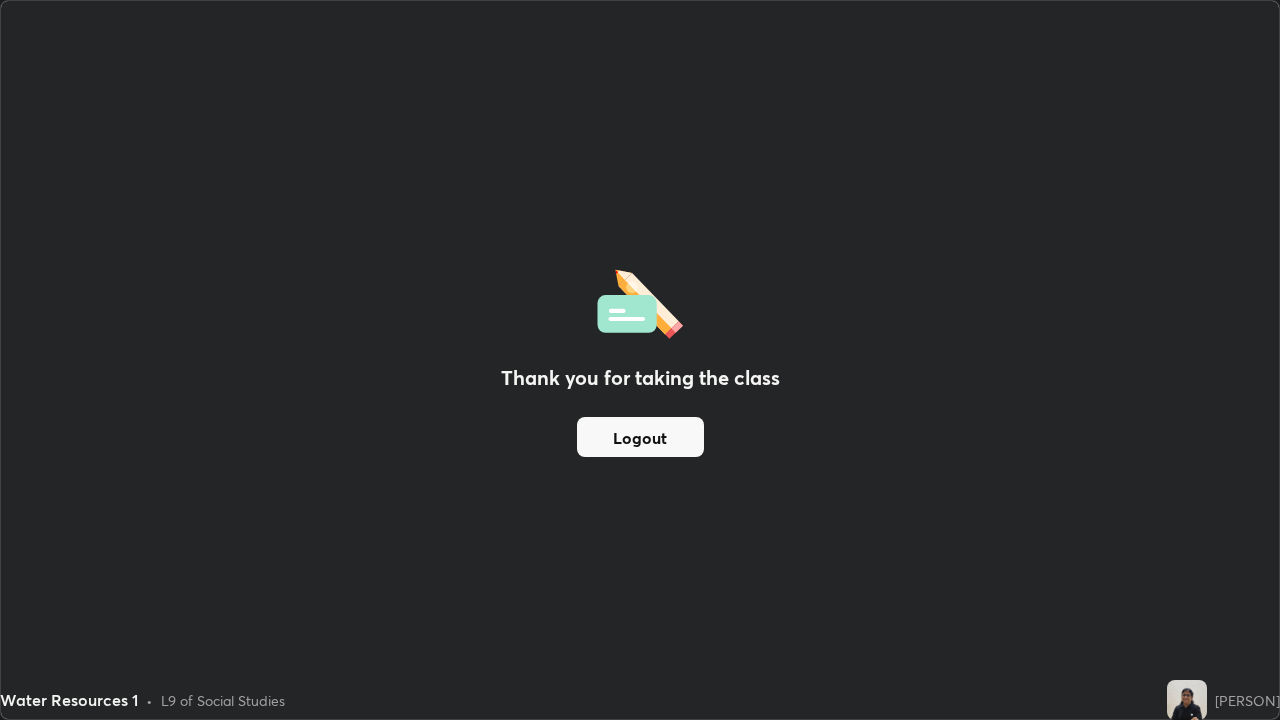 click on "Logout" at bounding box center [640, 437] 